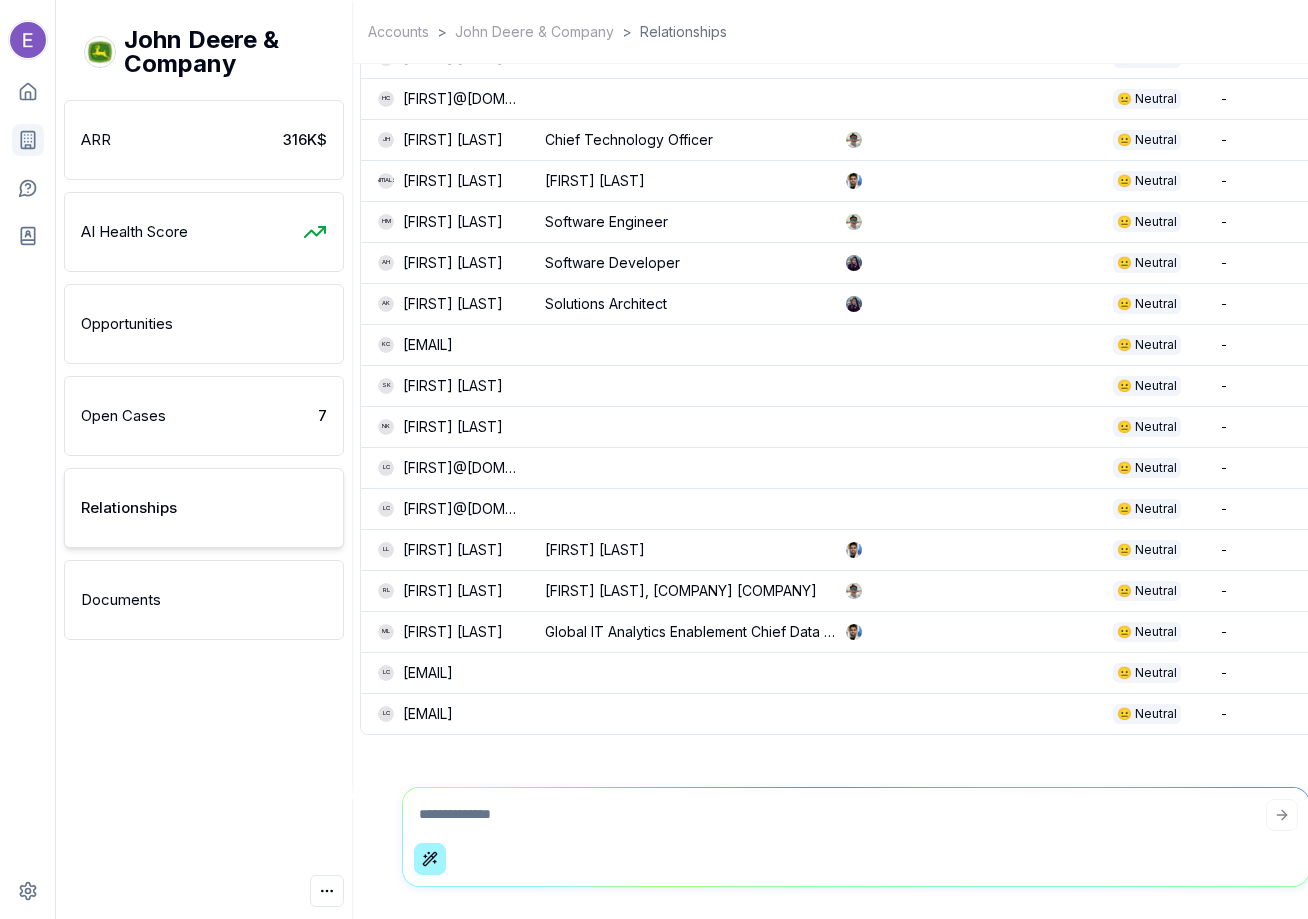 scroll, scrollTop: 0, scrollLeft: 0, axis: both 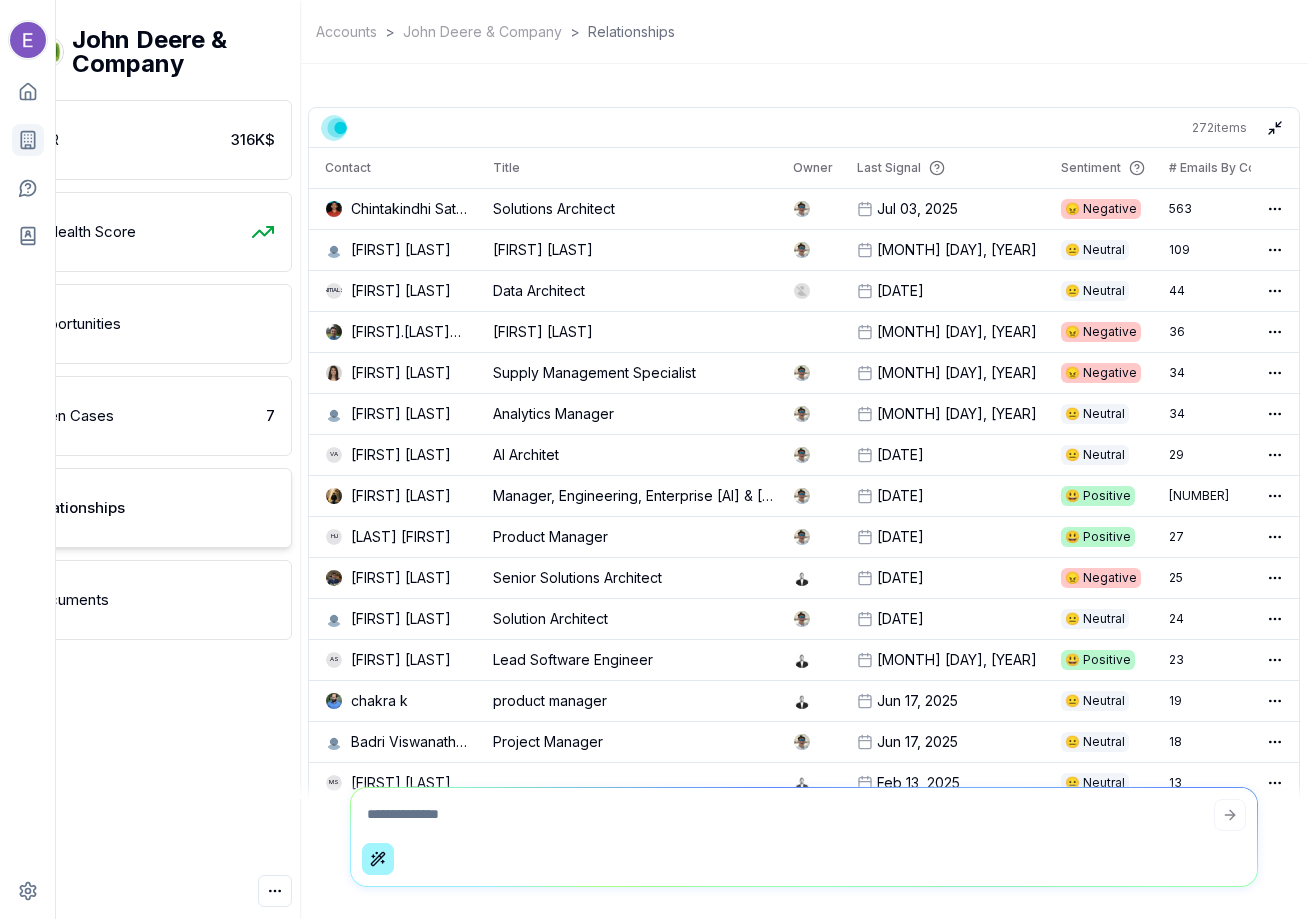 click on "Home" at bounding box center [28, 92] 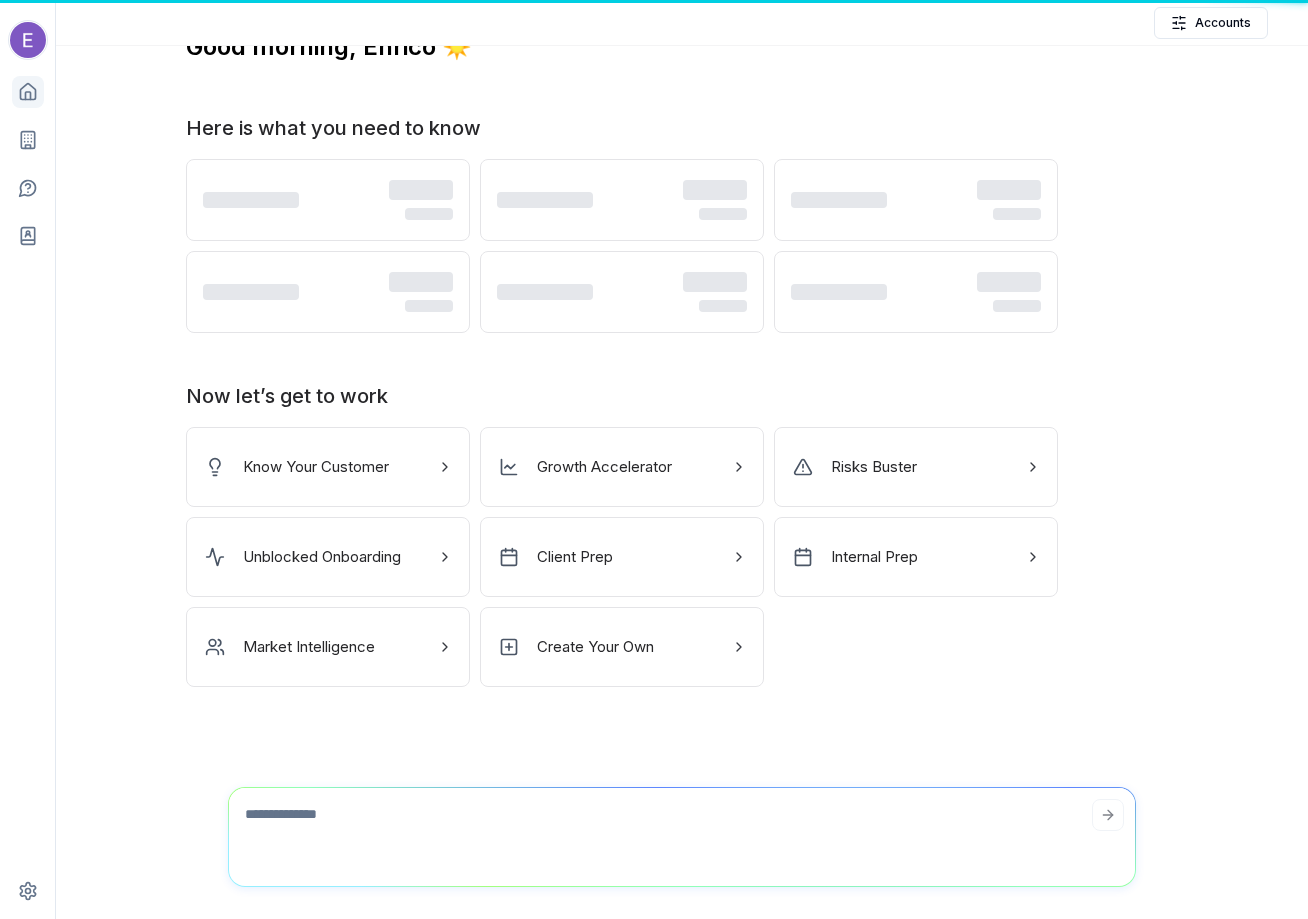 scroll, scrollTop: -48, scrollLeft: 0, axis: vertical 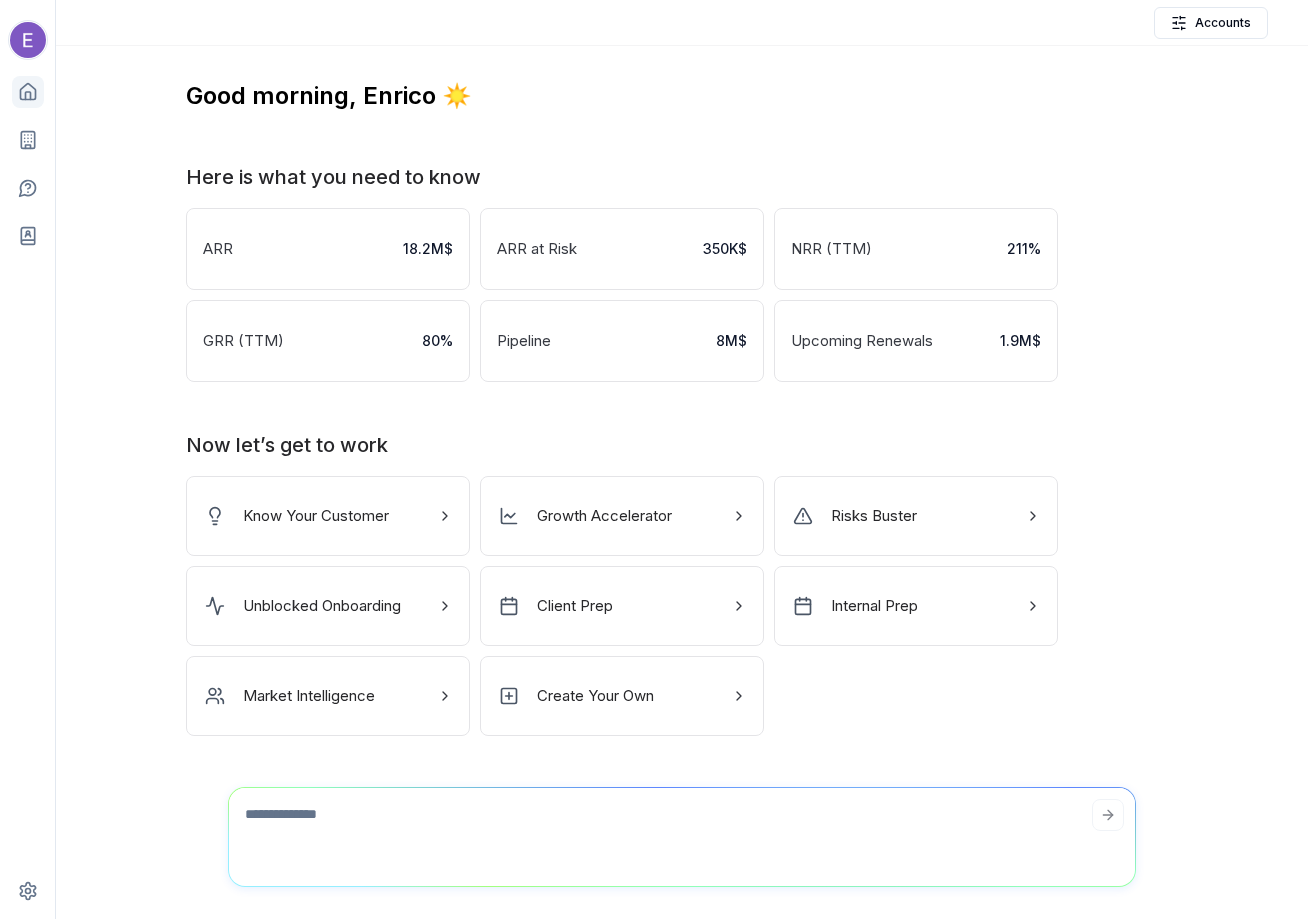 click 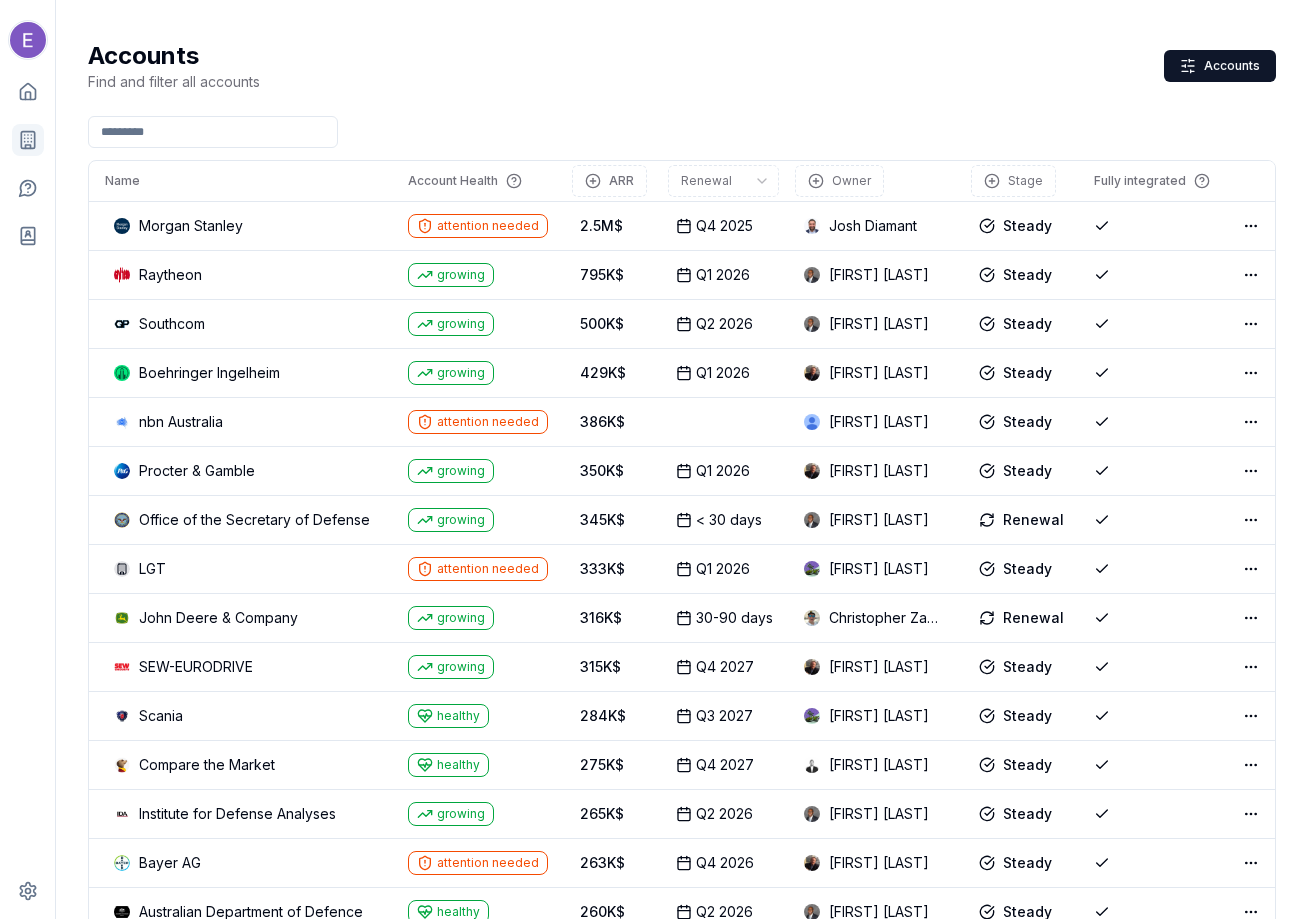 click at bounding box center (213, 132) 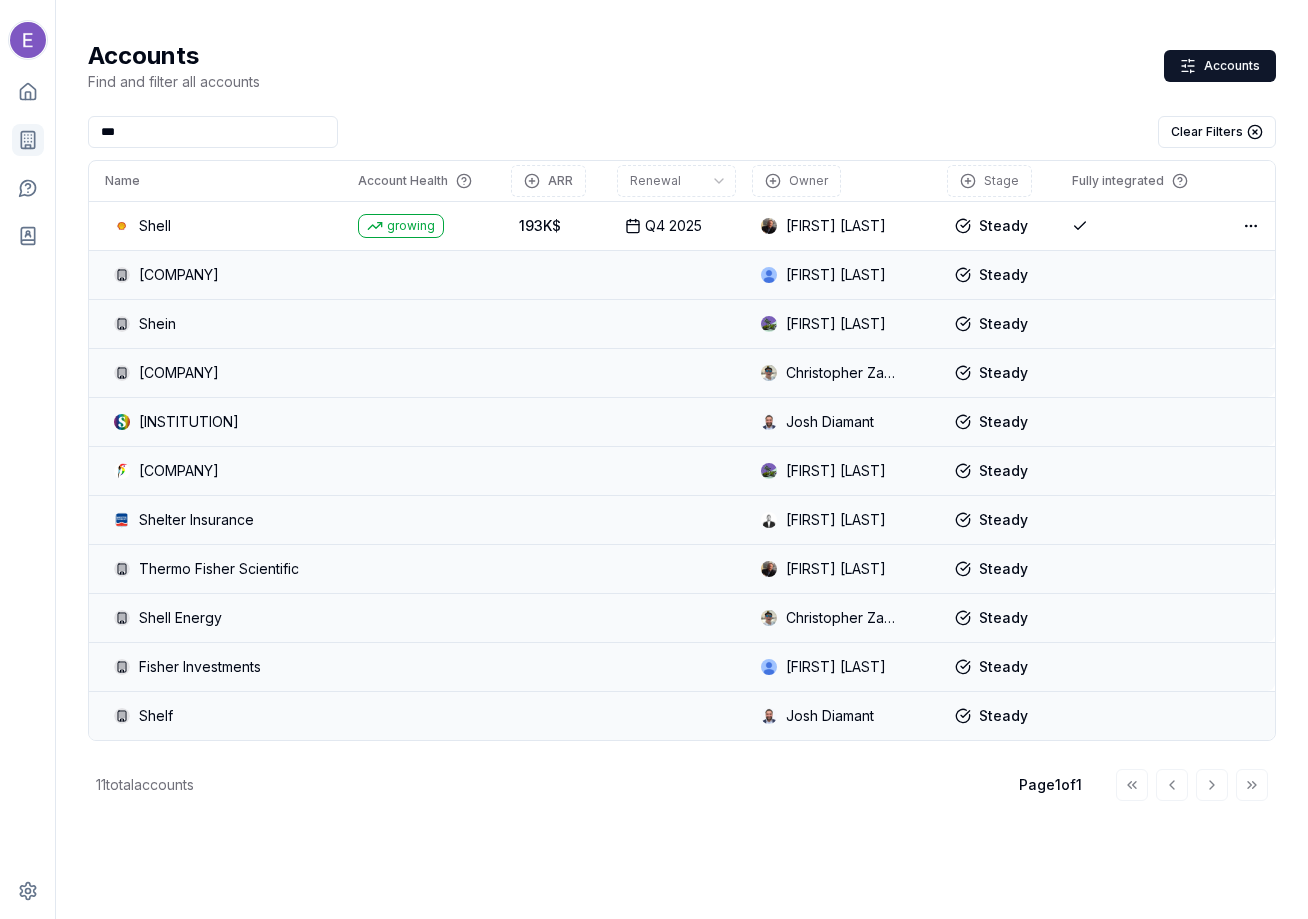 type on "***" 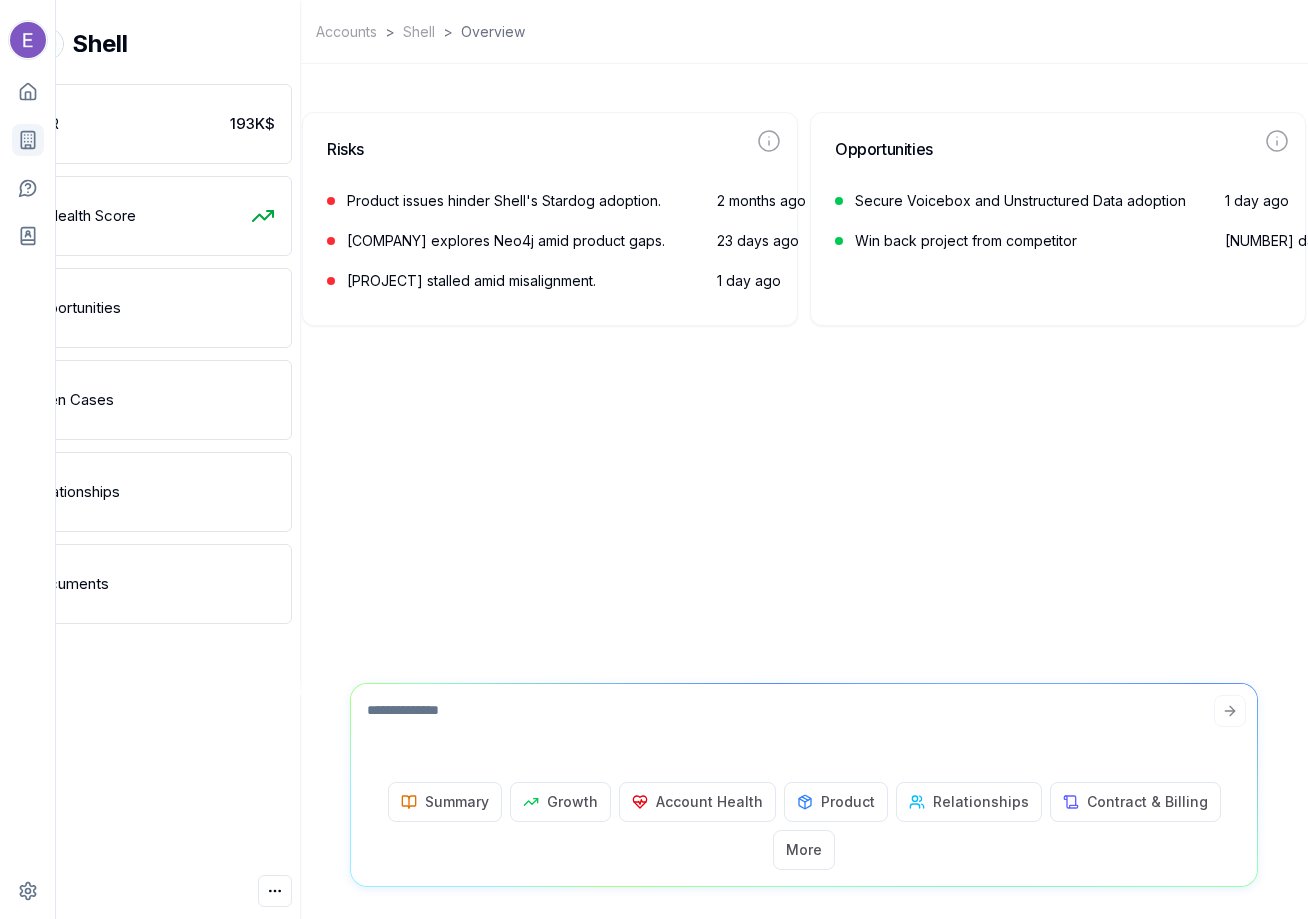 click at bounding box center [804, 729] 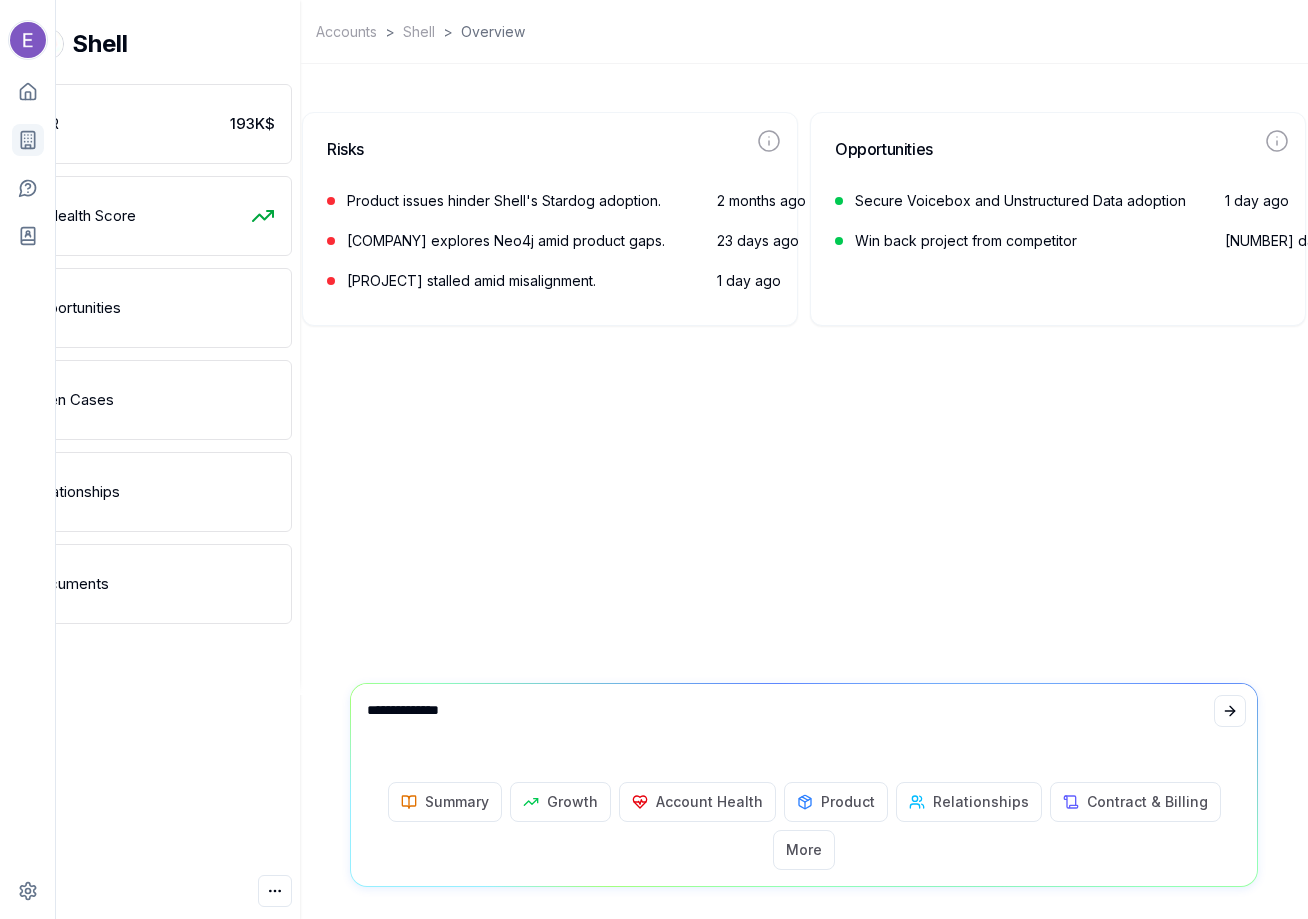 type on "**********" 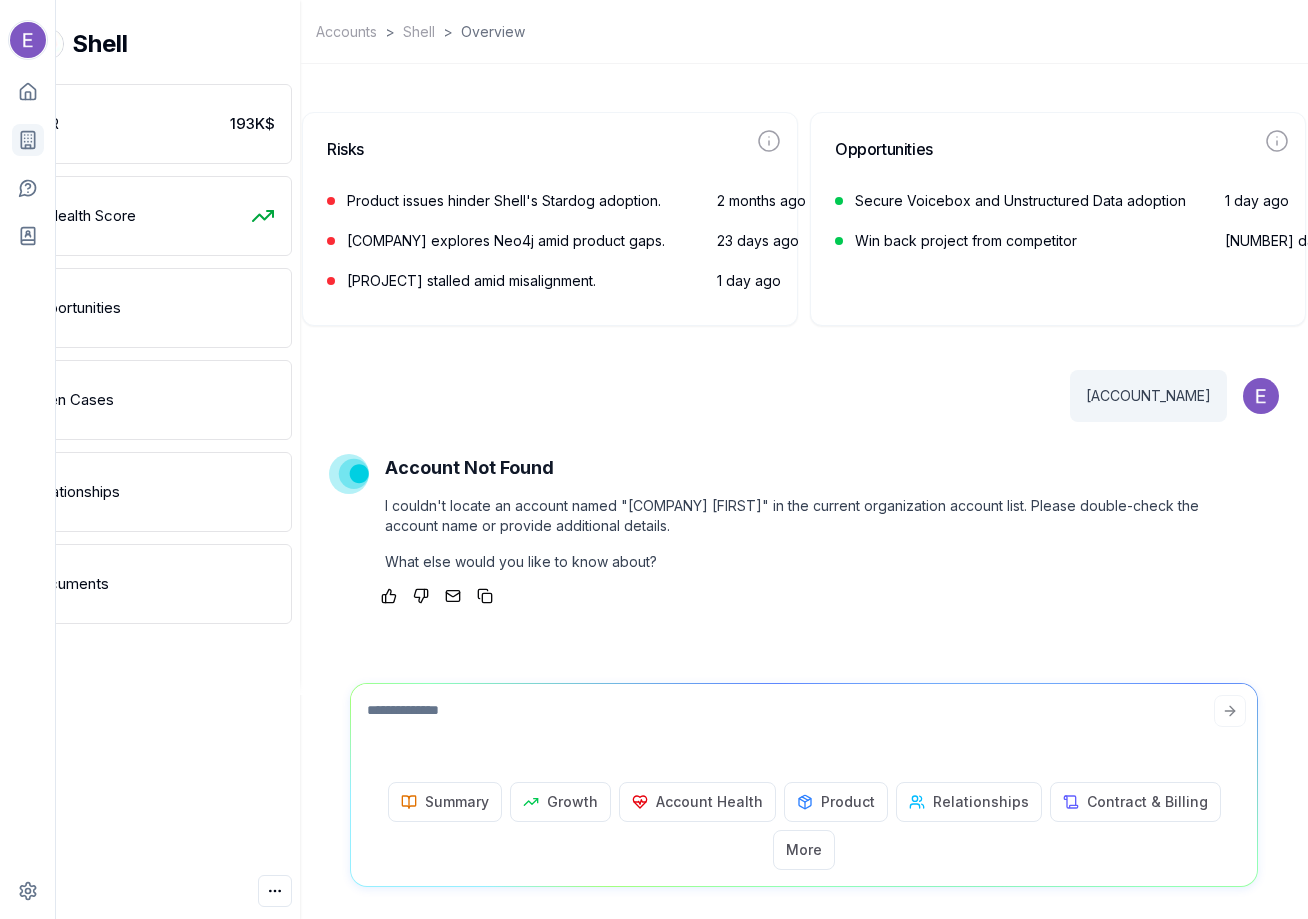 click on "Shell" at bounding box center [100, 44] 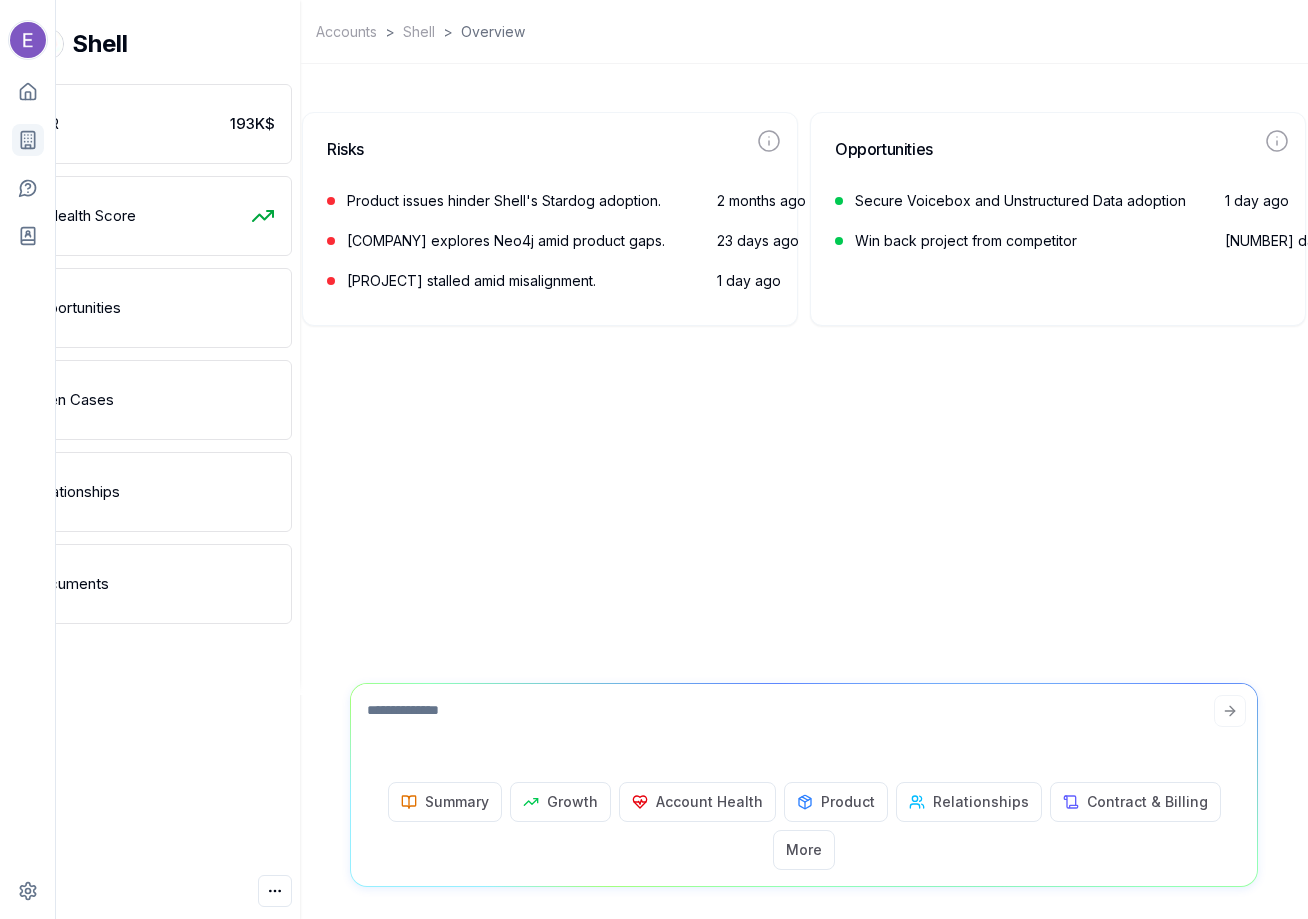 click at bounding box center [804, 729] 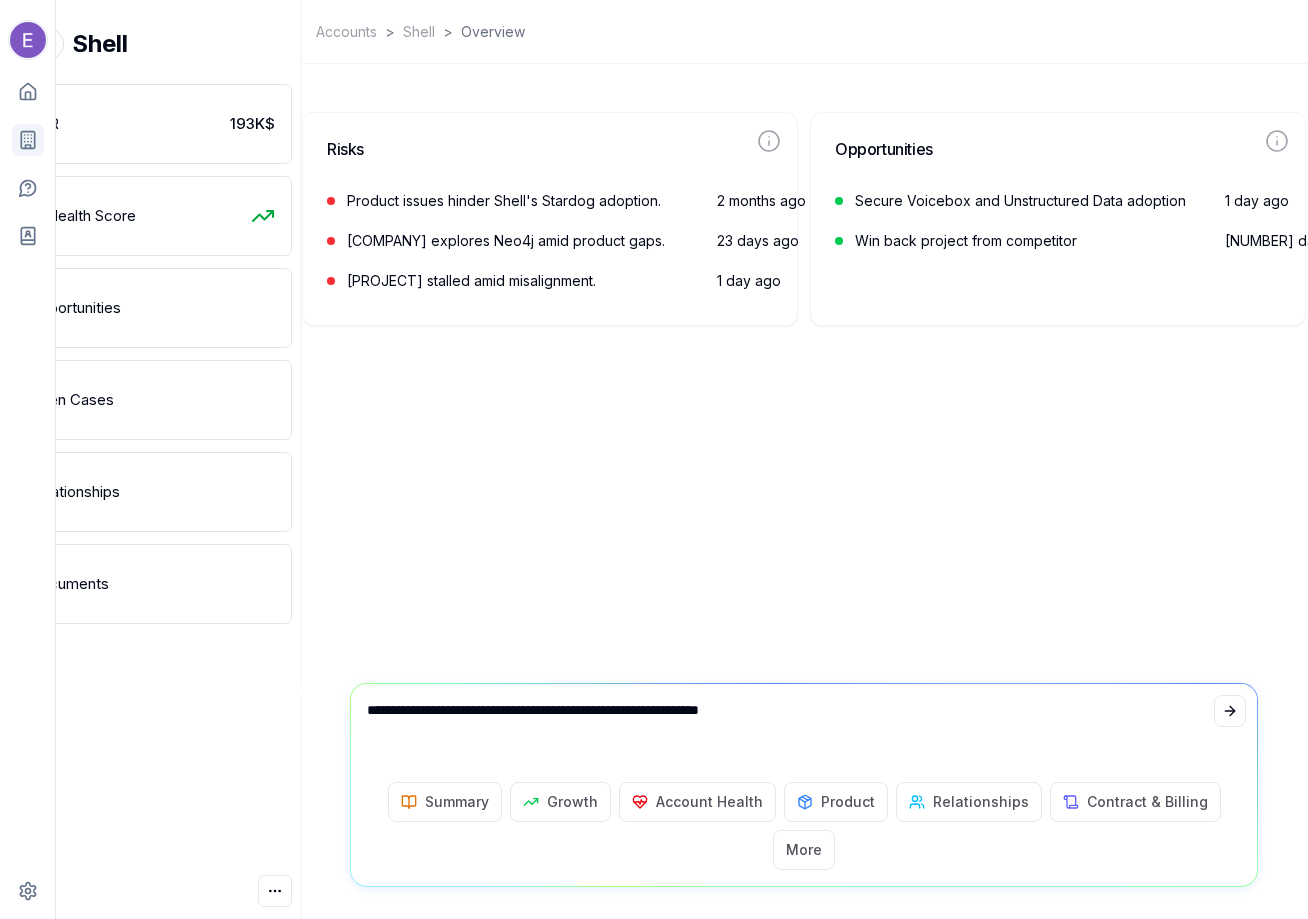 paste on "**********" 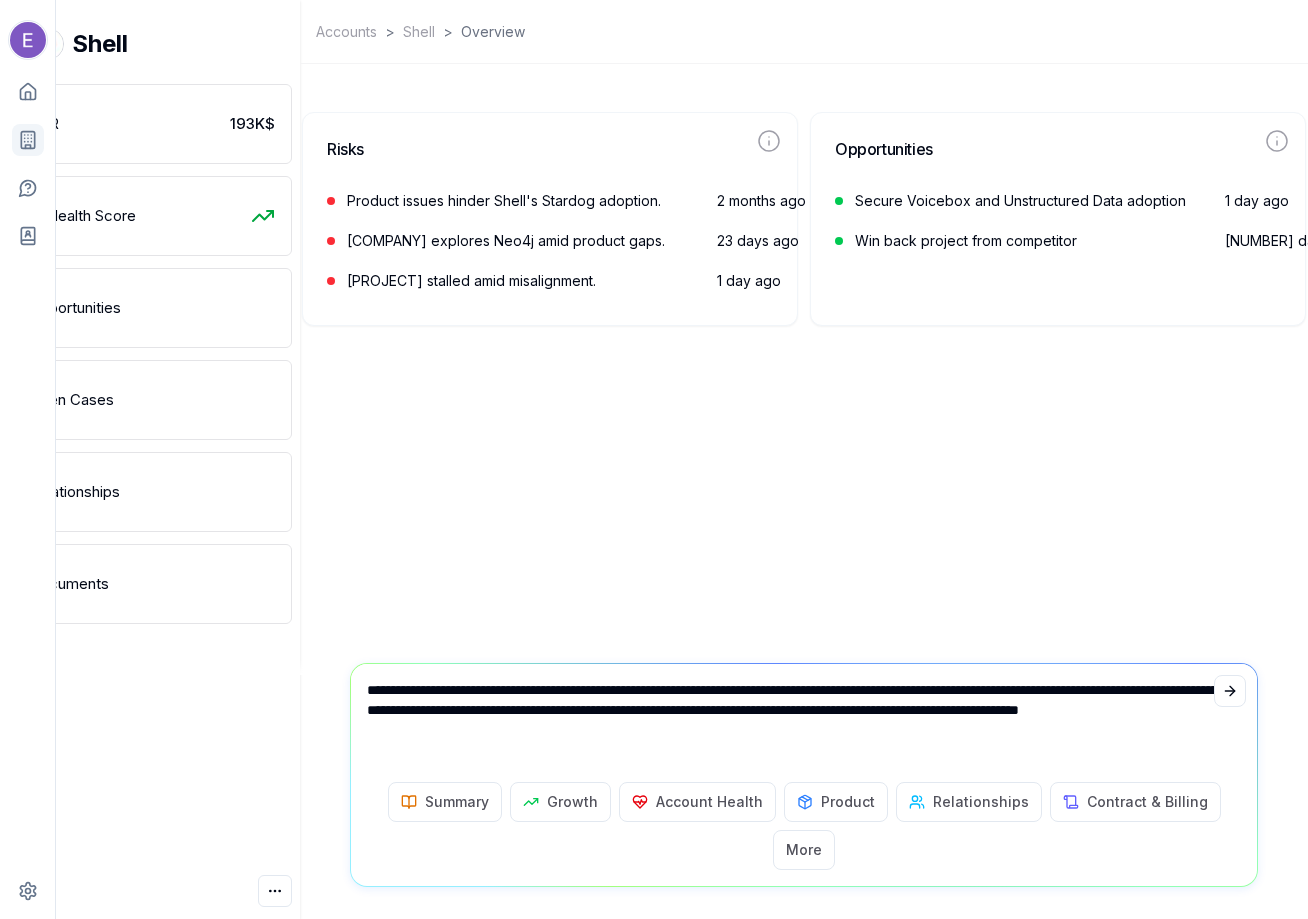 type on "**********" 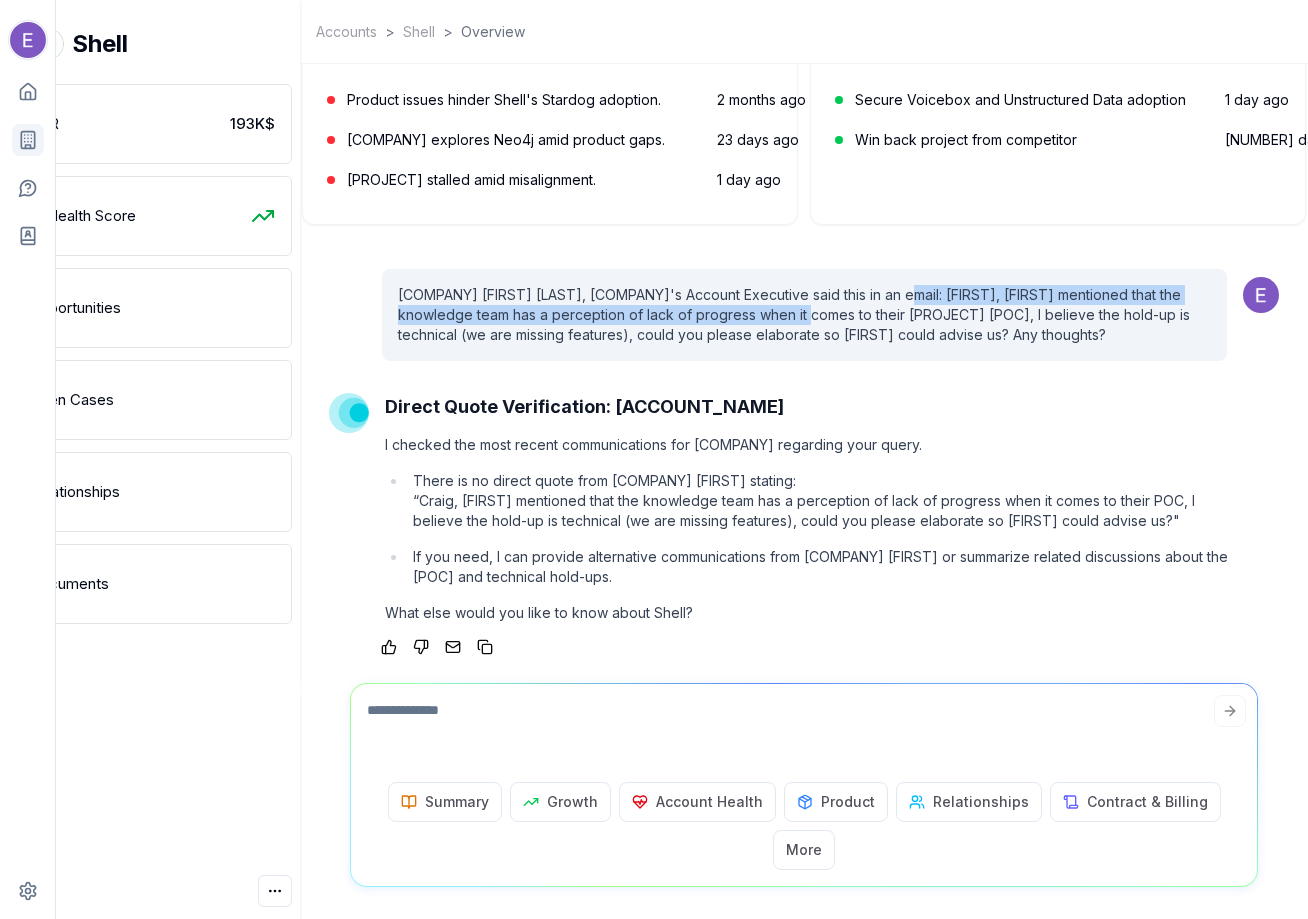 drag, startPoint x: 871, startPoint y: 326, endPoint x: 772, endPoint y: 342, distance: 100.28459 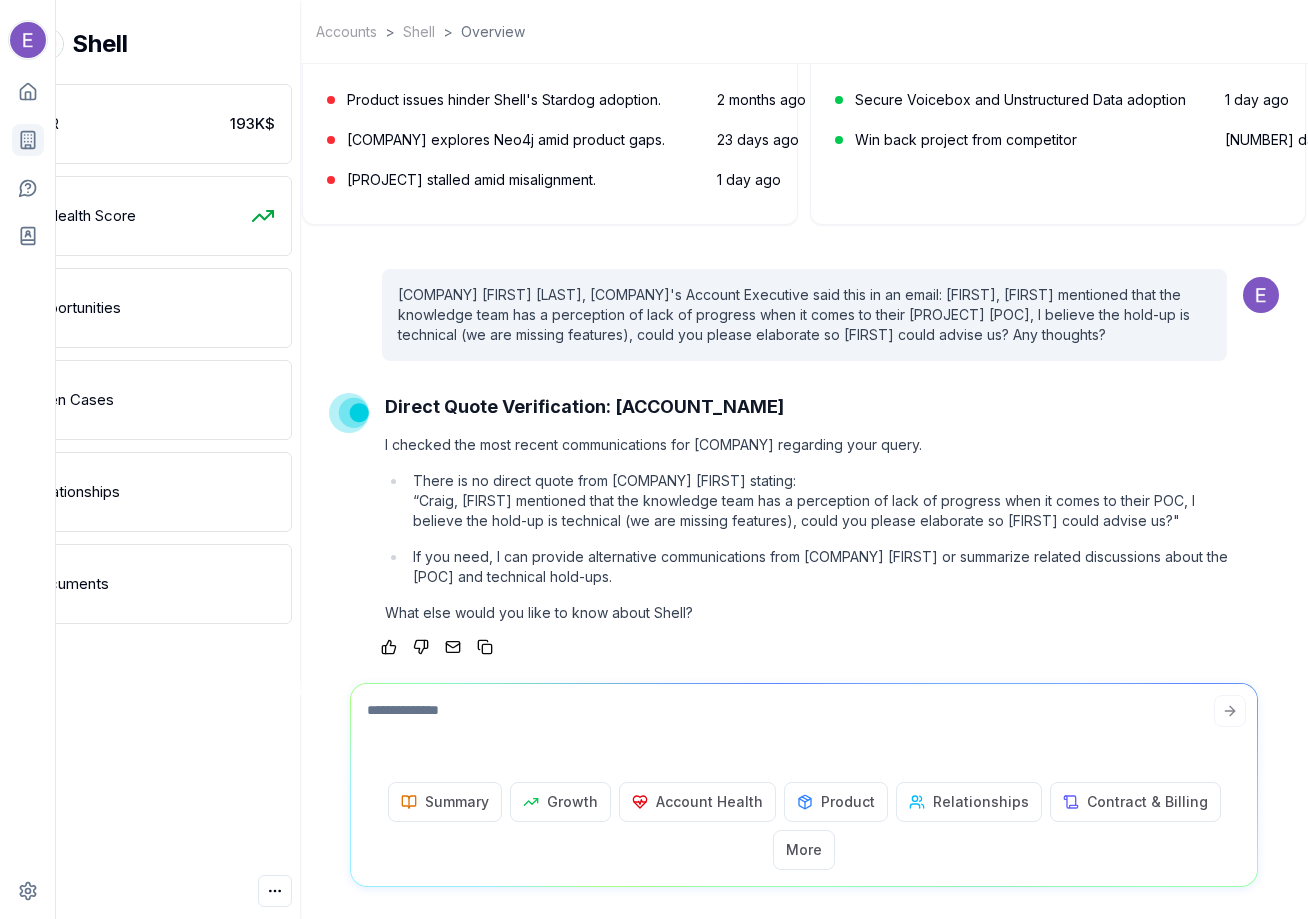 click at bounding box center [804, 729] 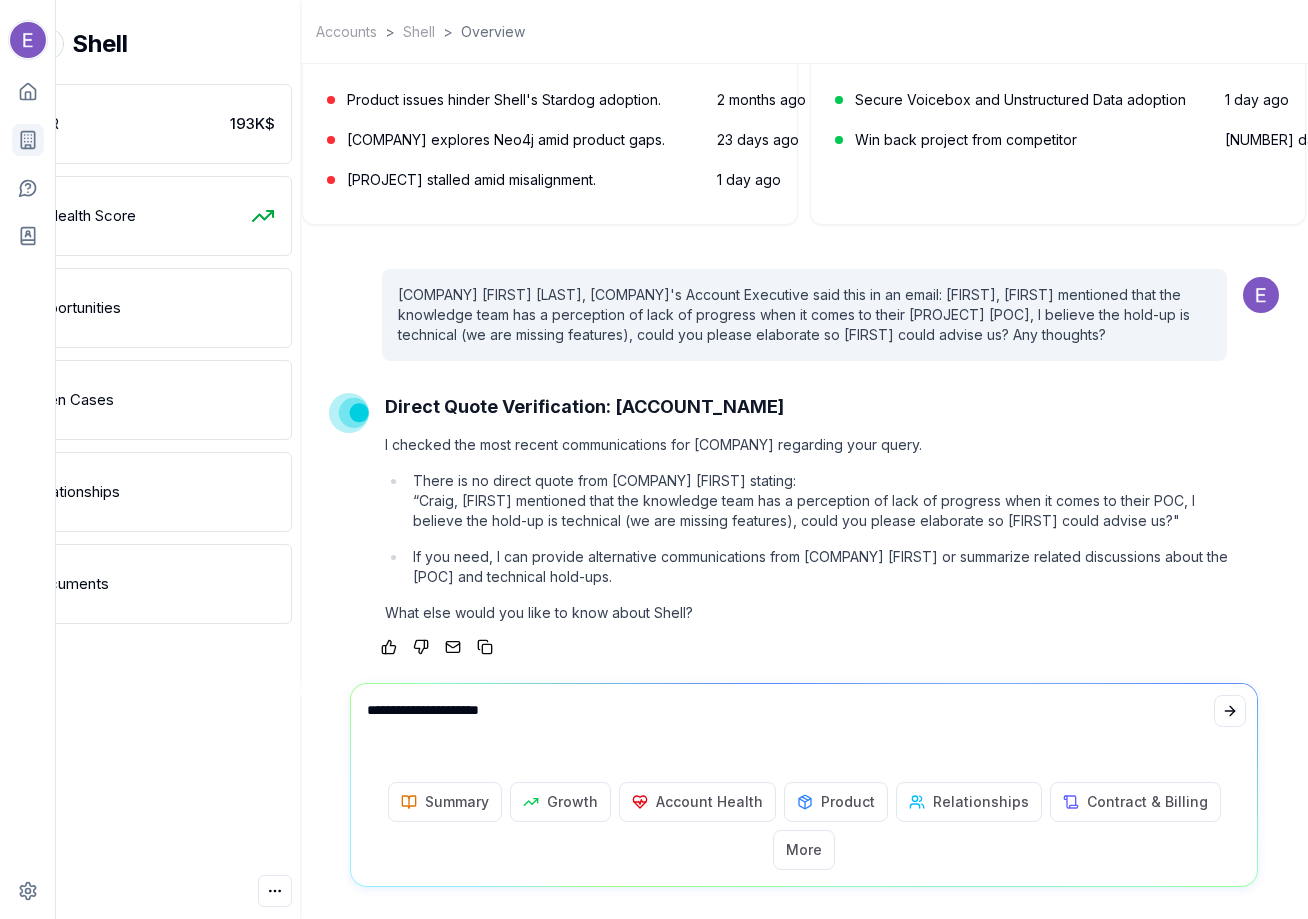 paste on "**********" 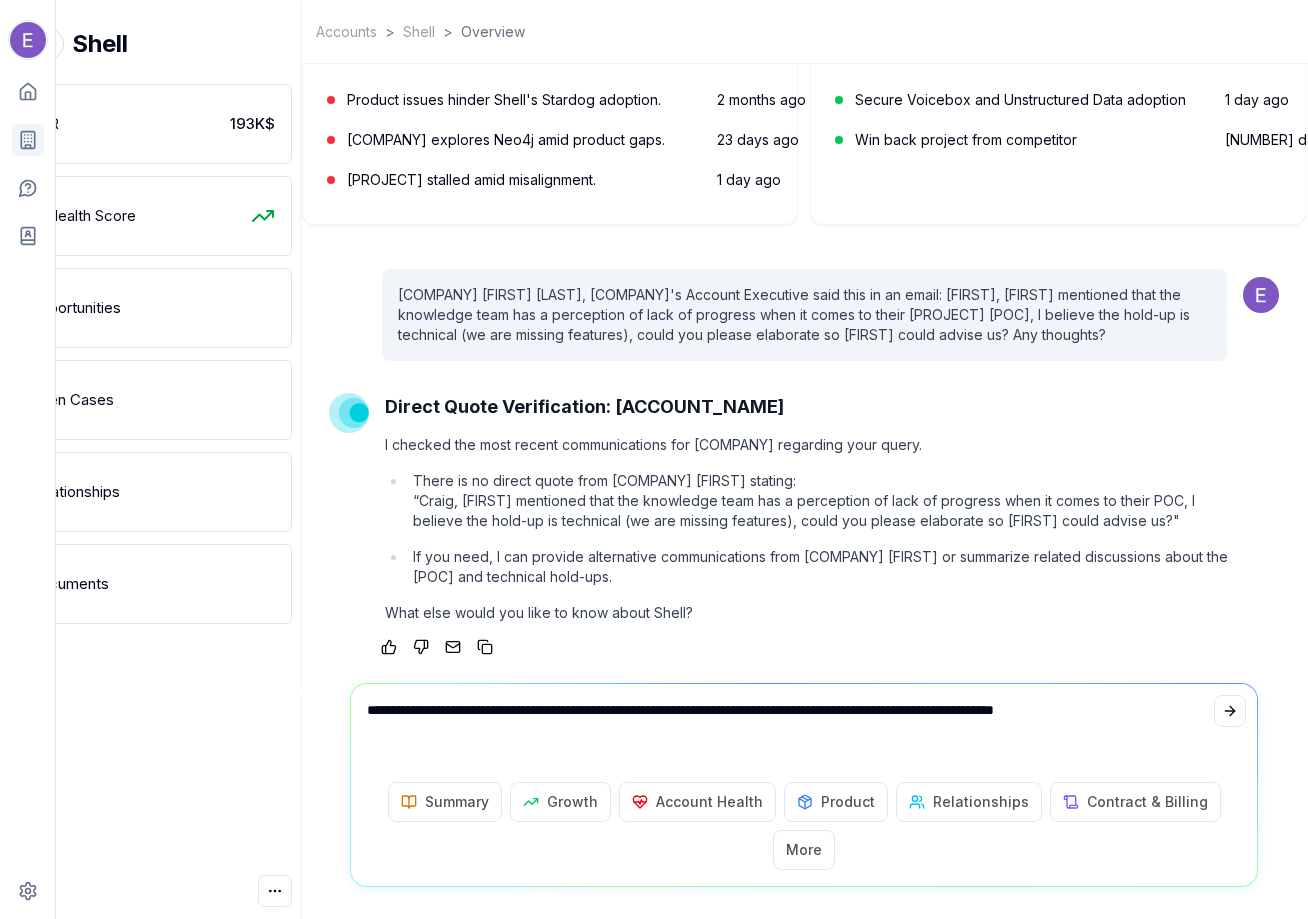 type on "**********" 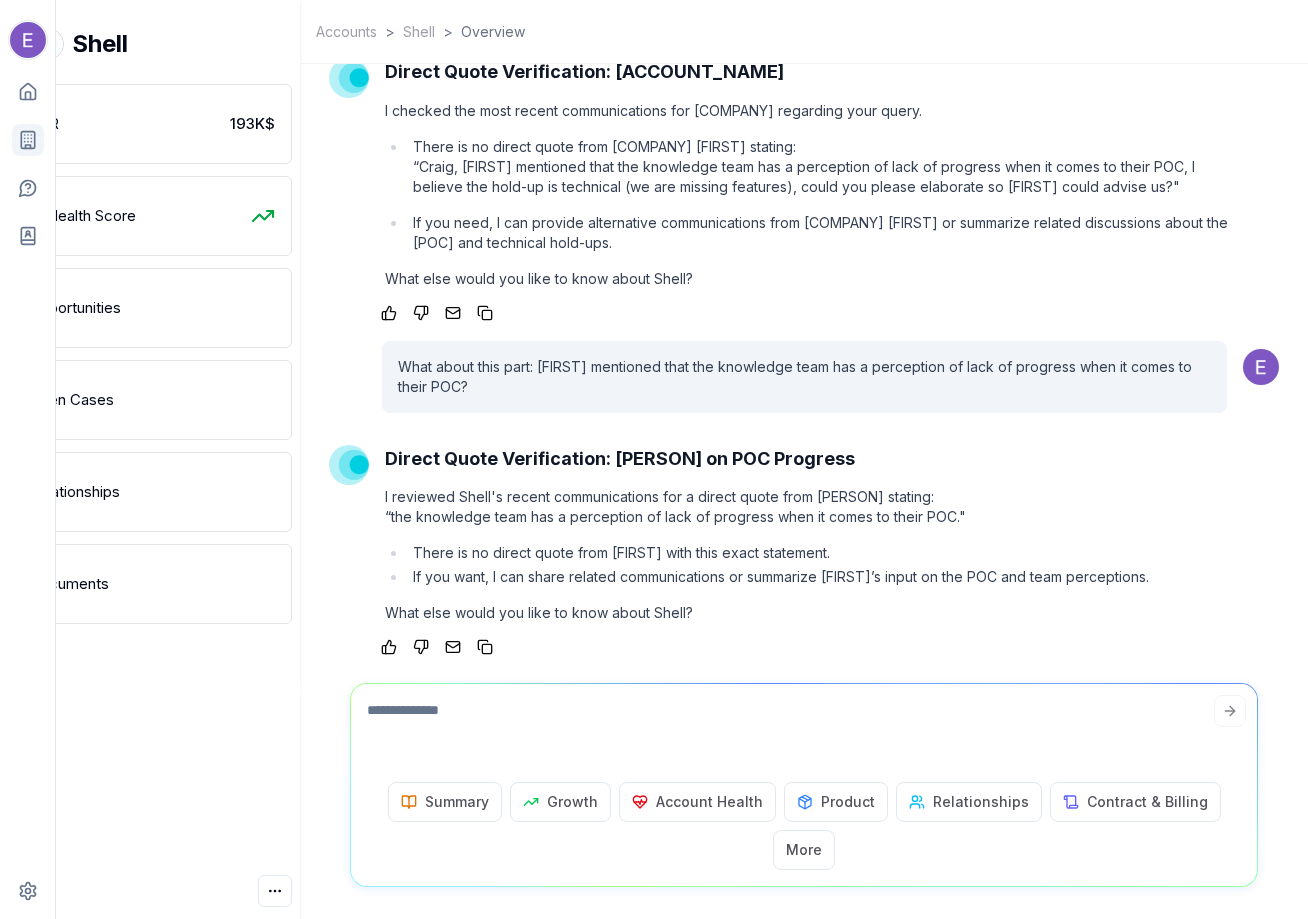 click at bounding box center [804, 729] 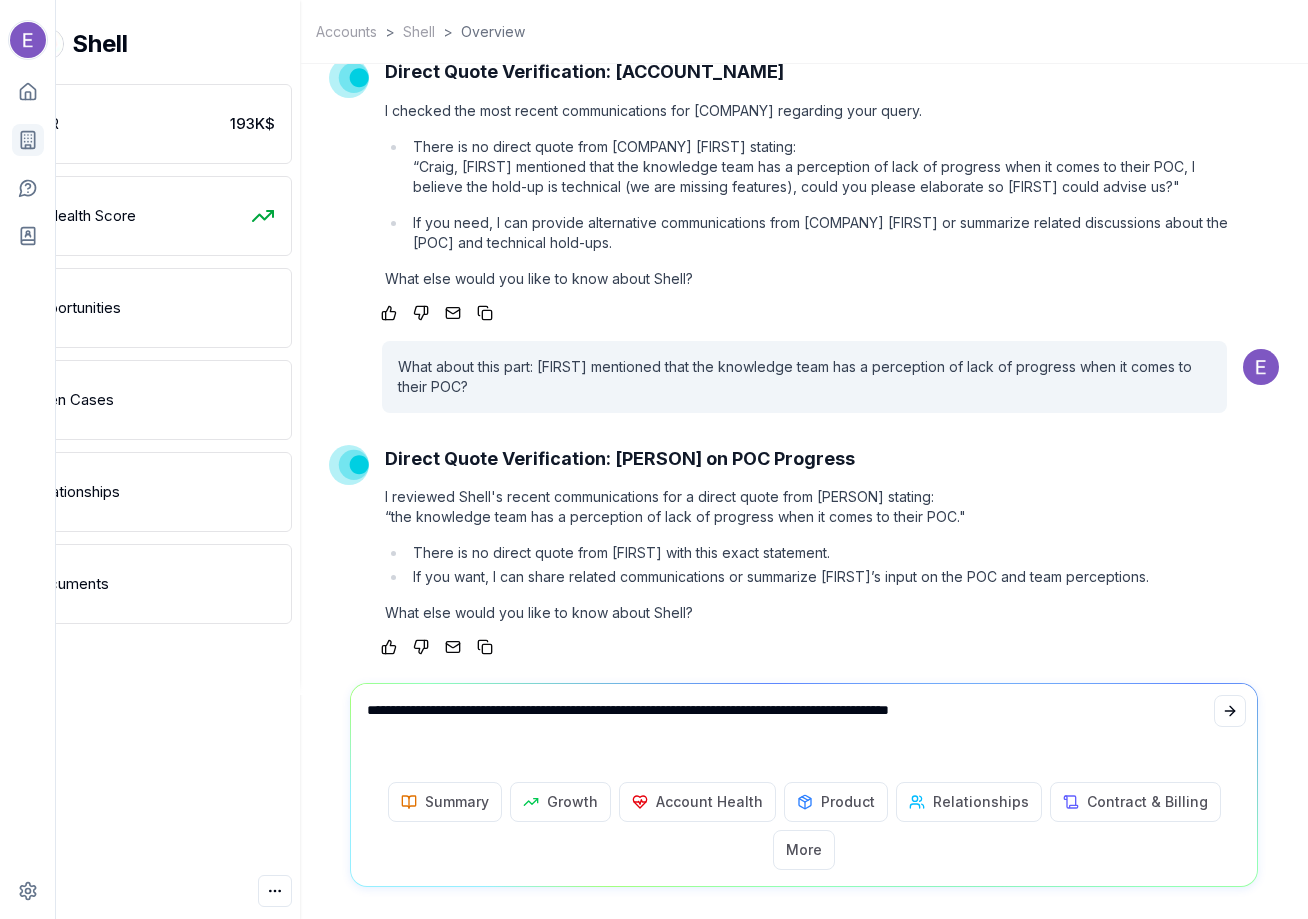 type on "**********" 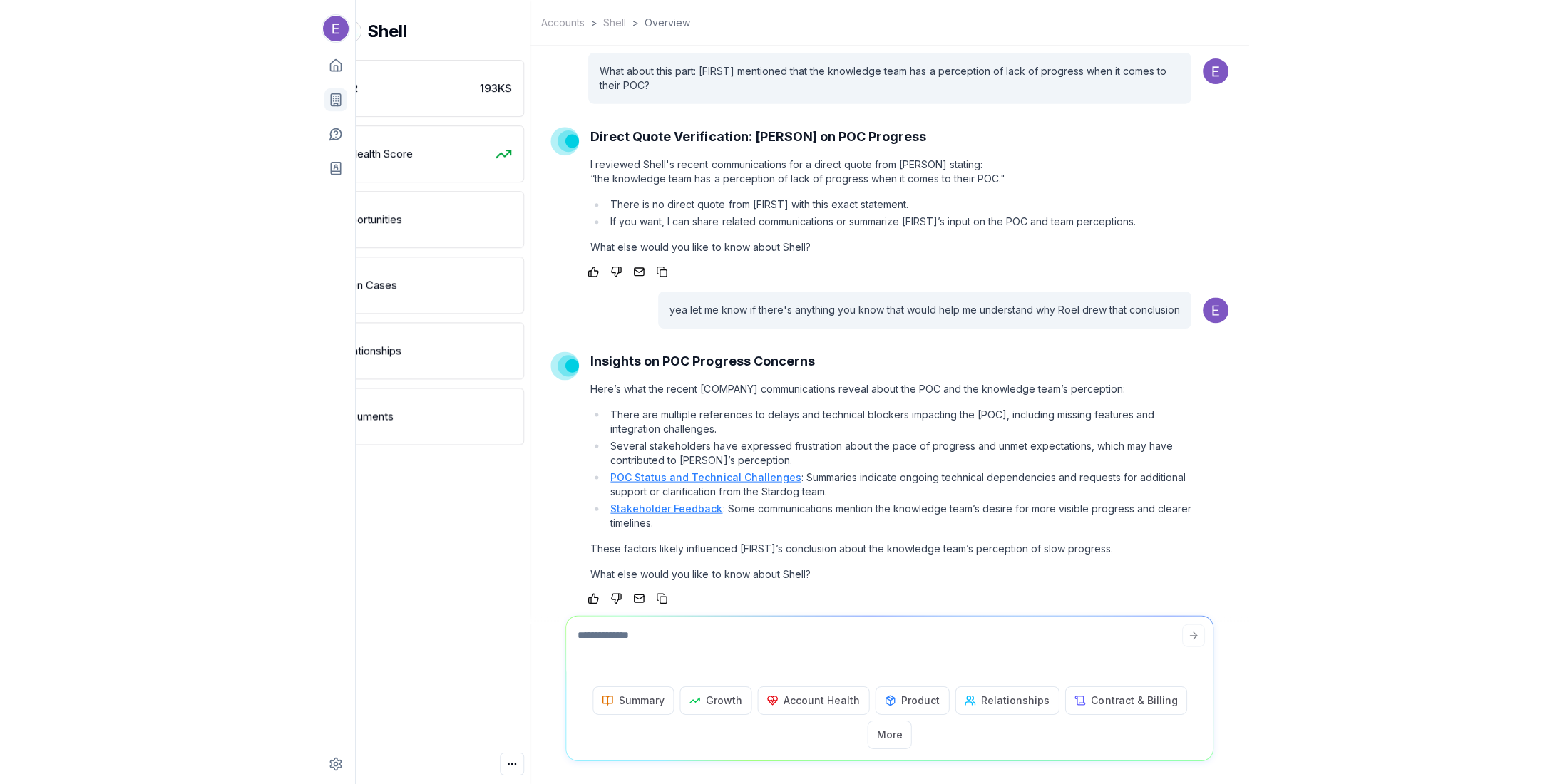 scroll, scrollTop: 0, scrollLeft: 0, axis: both 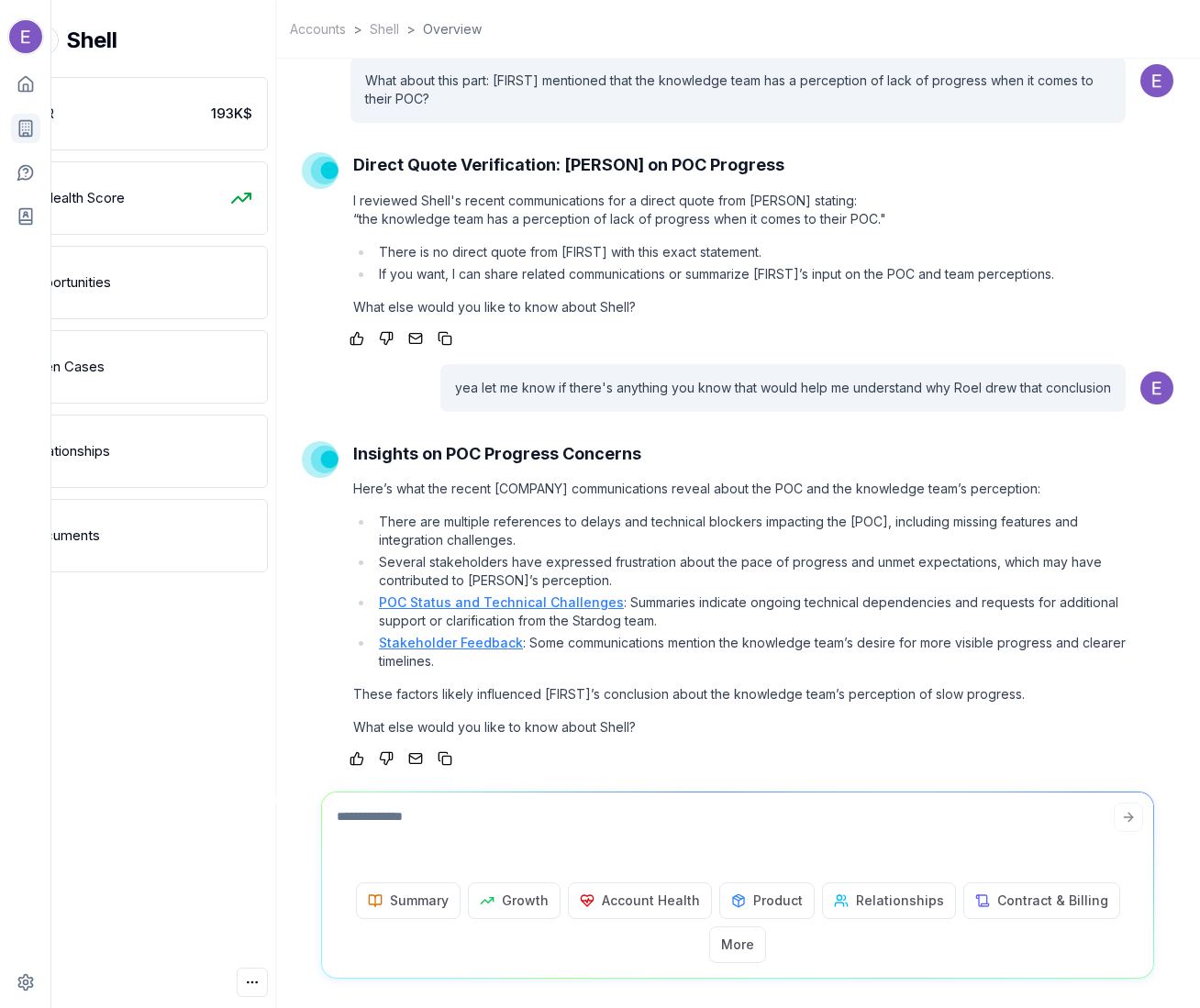 click on "POC Status and Technical Challenges" at bounding box center [501, 602] 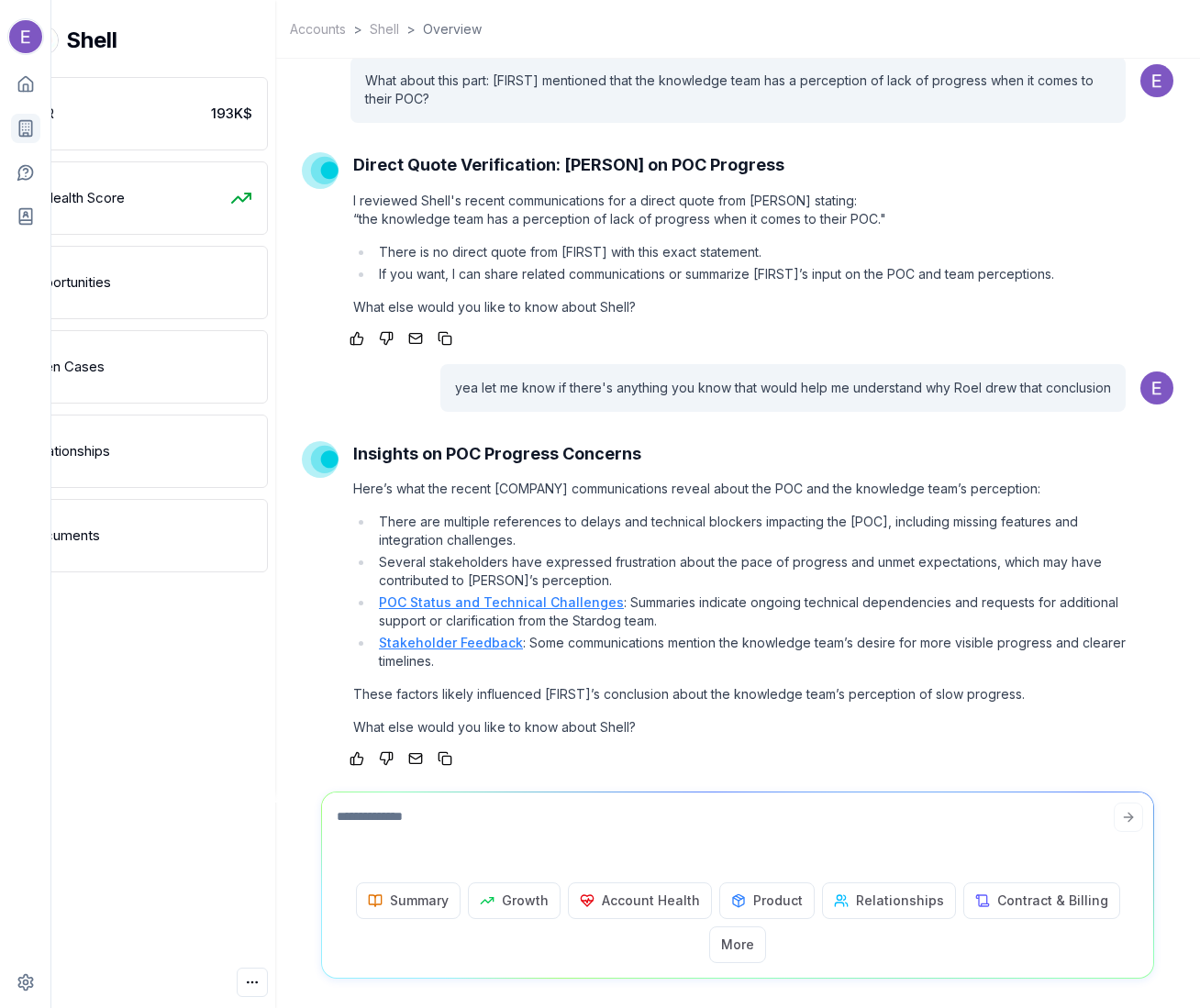 click on "Stakeholder Feedback" at bounding box center [450, 642] 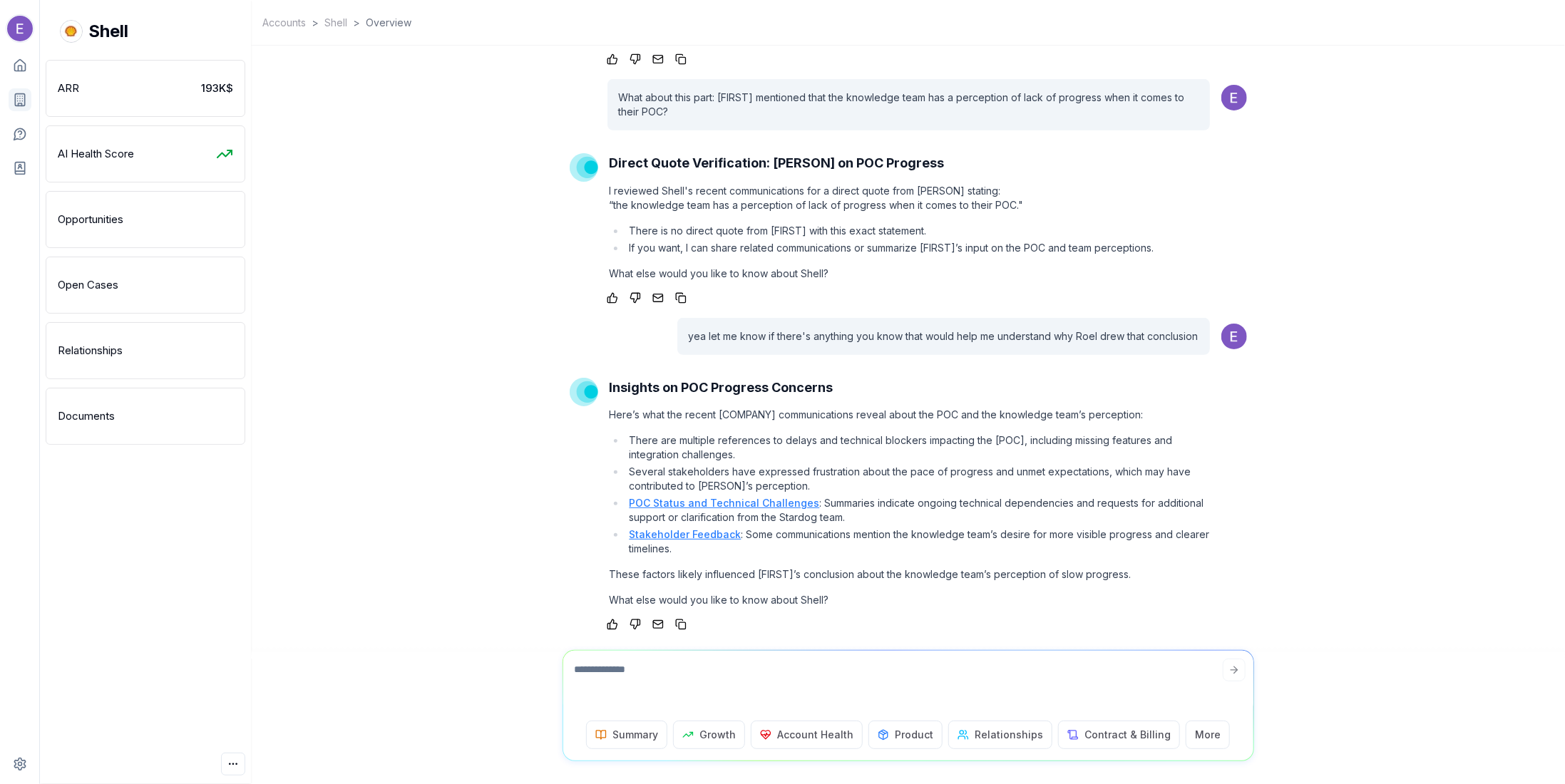 scroll, scrollTop: 0, scrollLeft: 0, axis: both 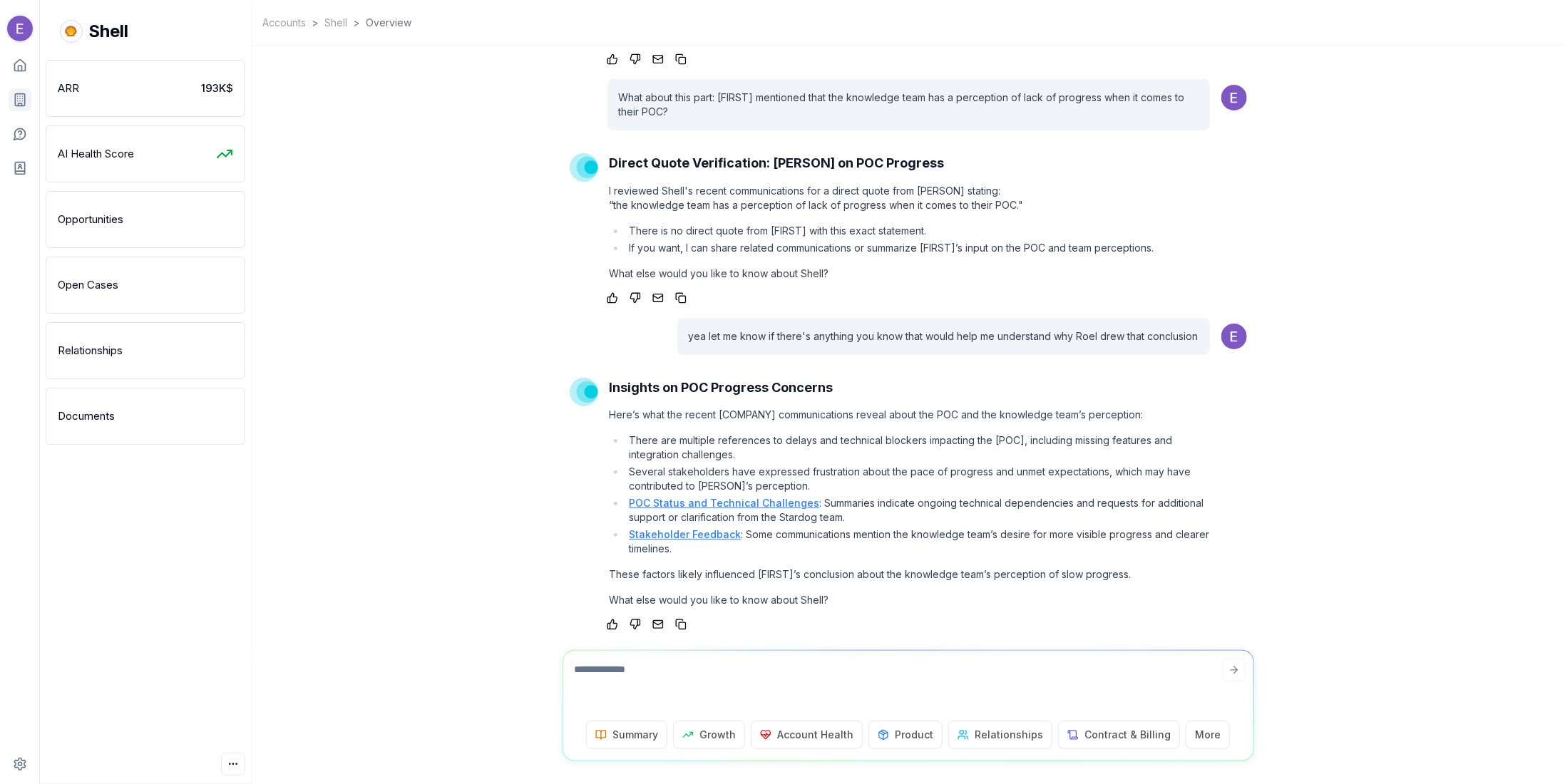 click 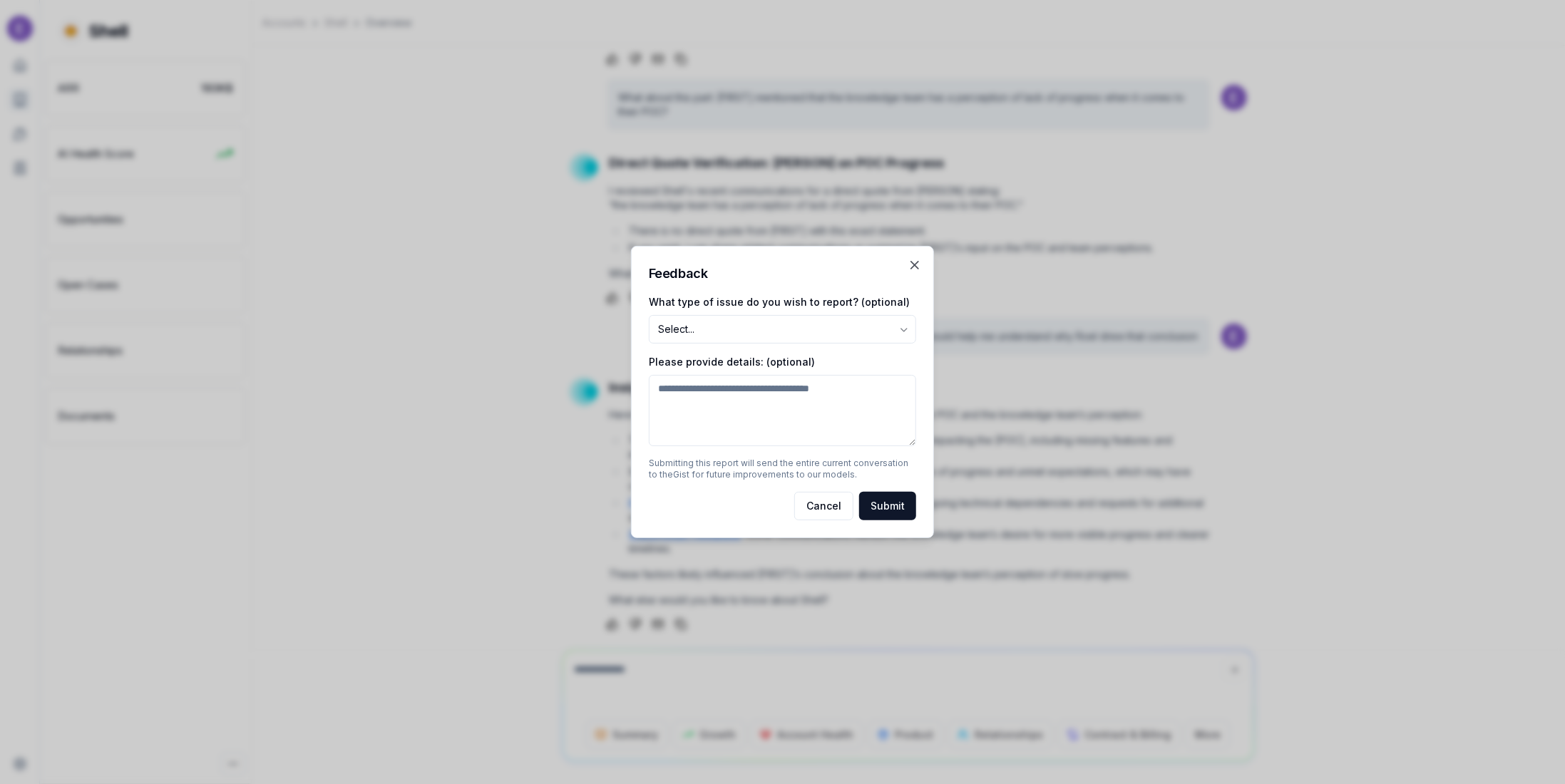 click on "Select..." at bounding box center [782, 329] 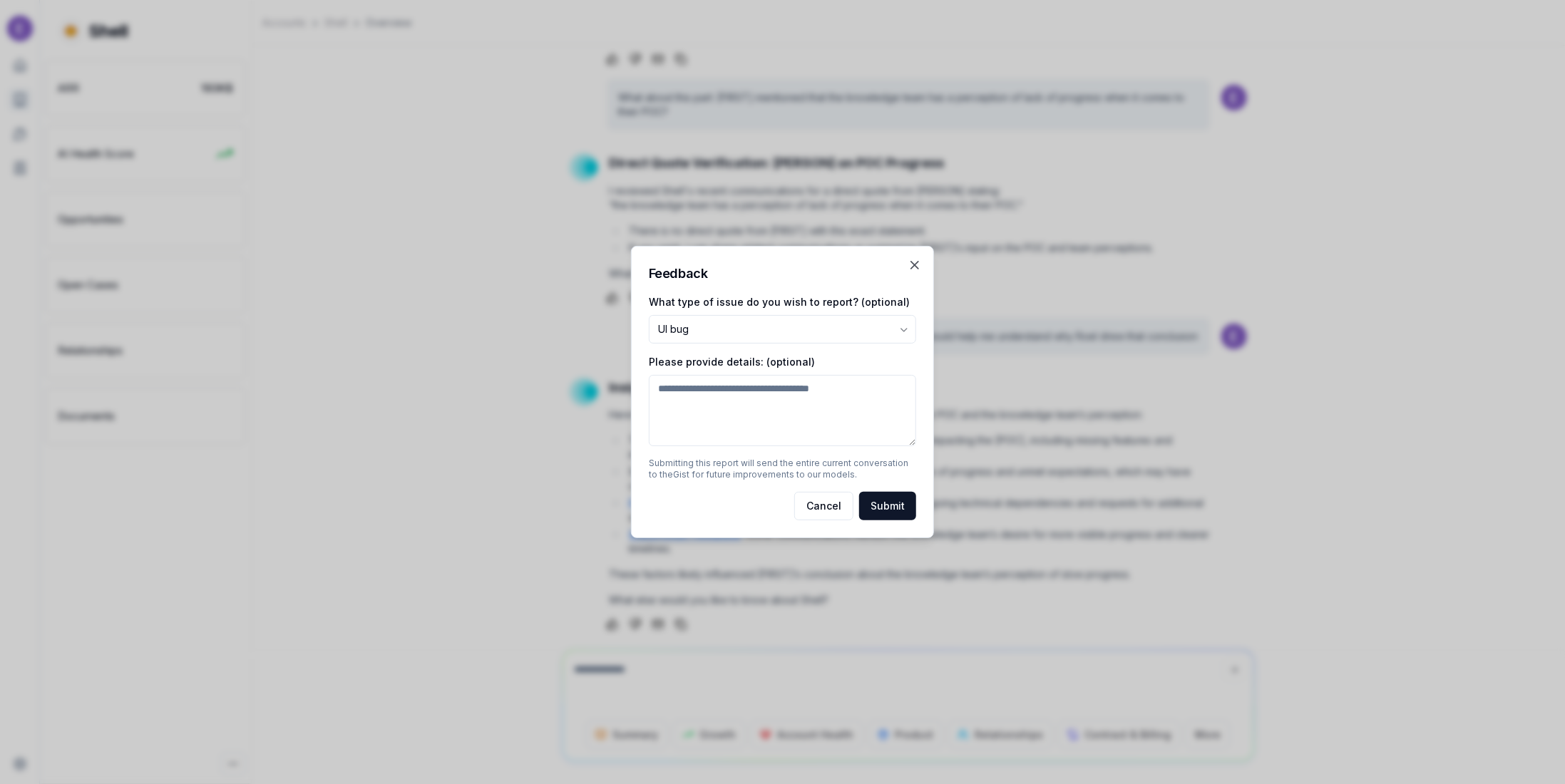 click on "Please provide details: (optional)" at bounding box center (782, 411) 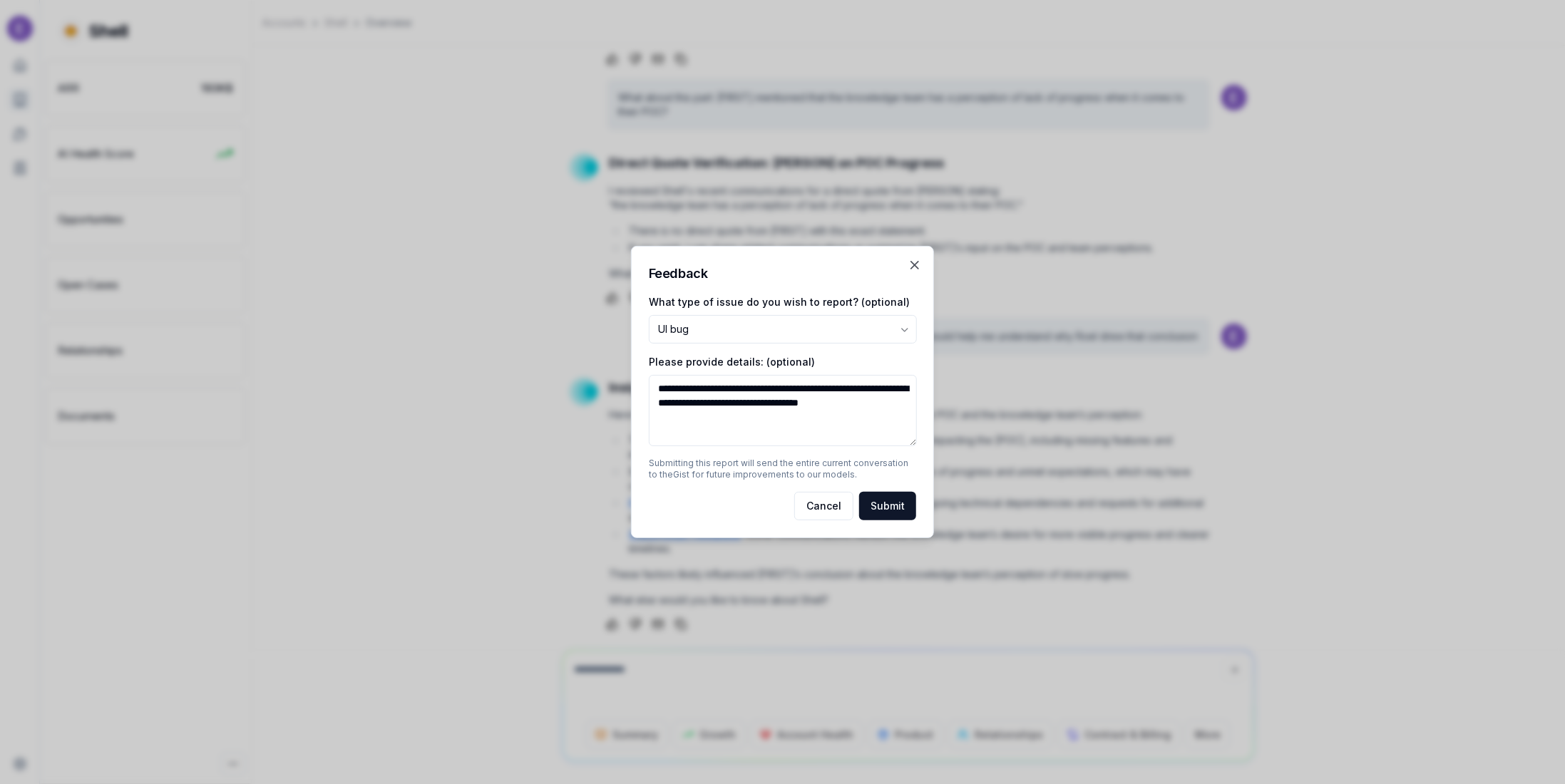 type on "**********" 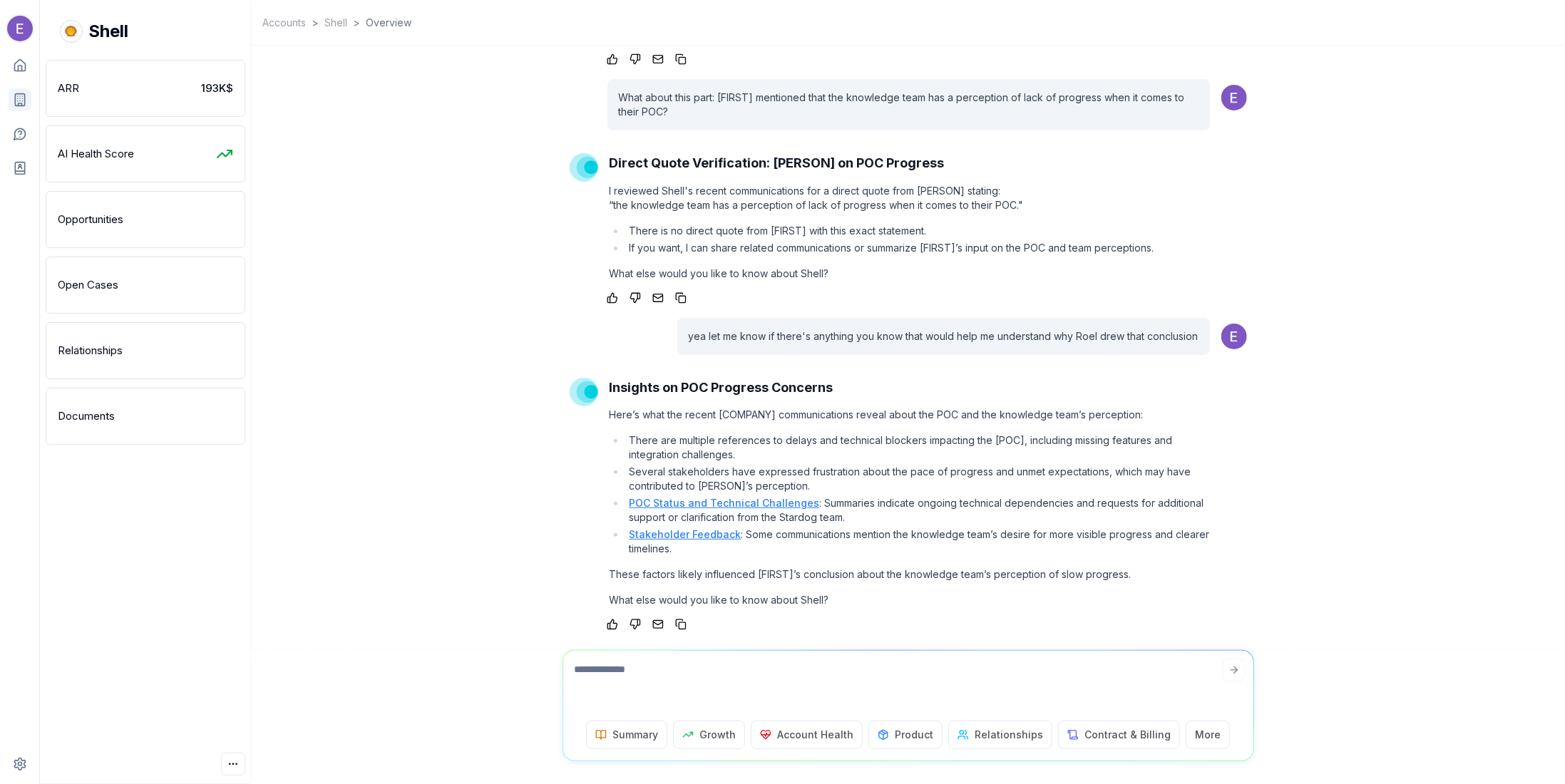 click at bounding box center (908, 683) 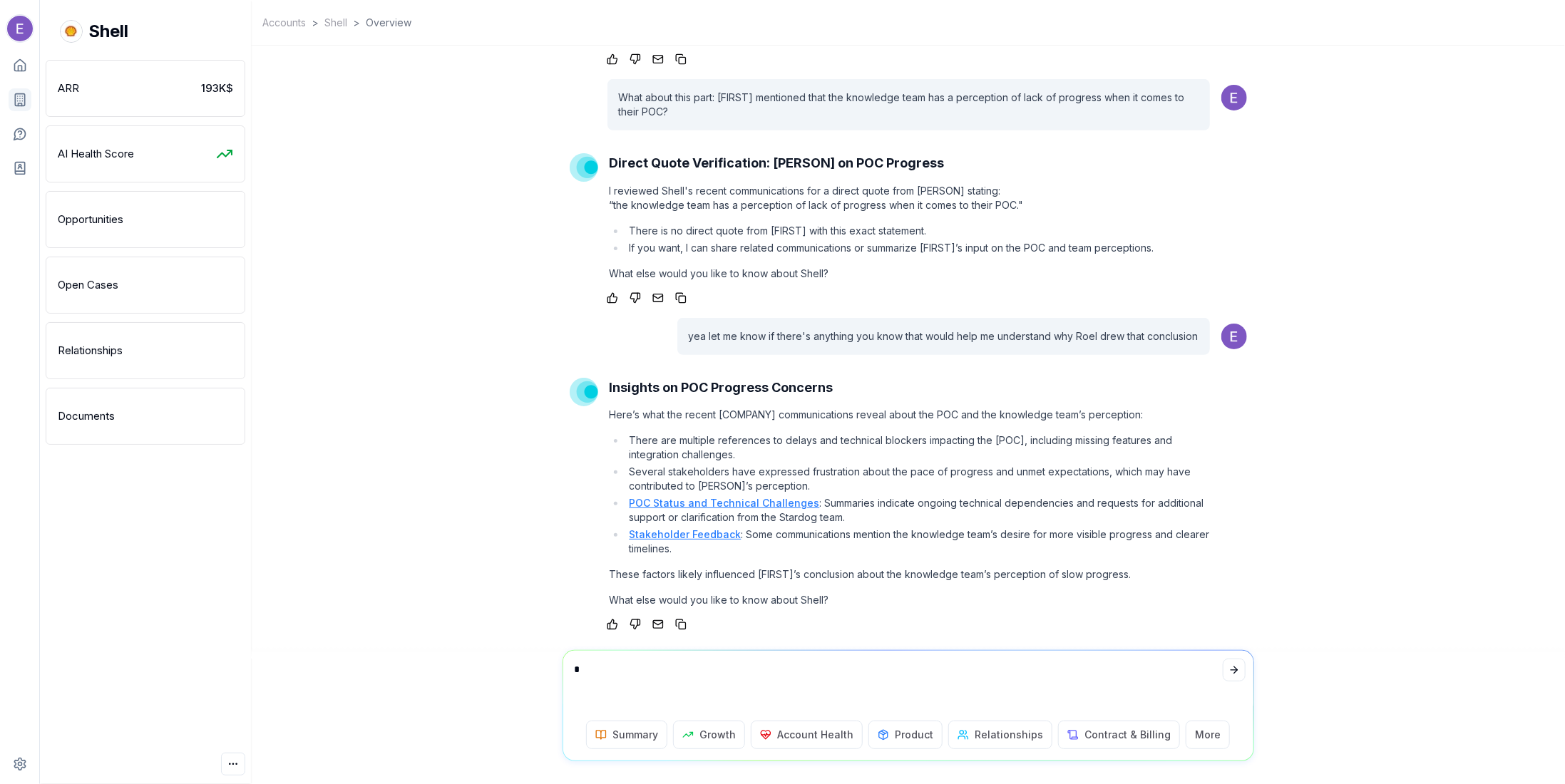 scroll, scrollTop: 0, scrollLeft: 0, axis: both 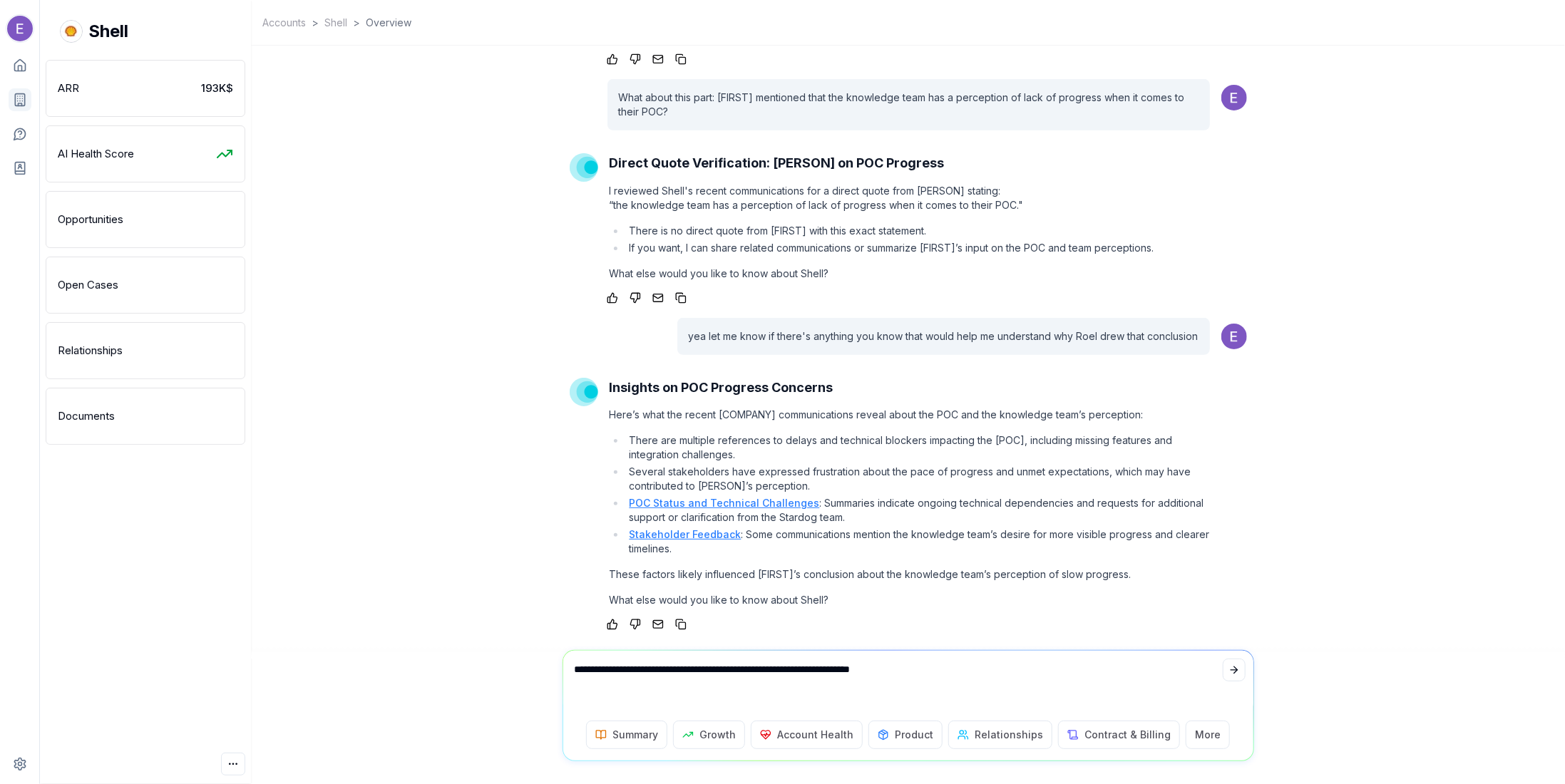 type on "**********" 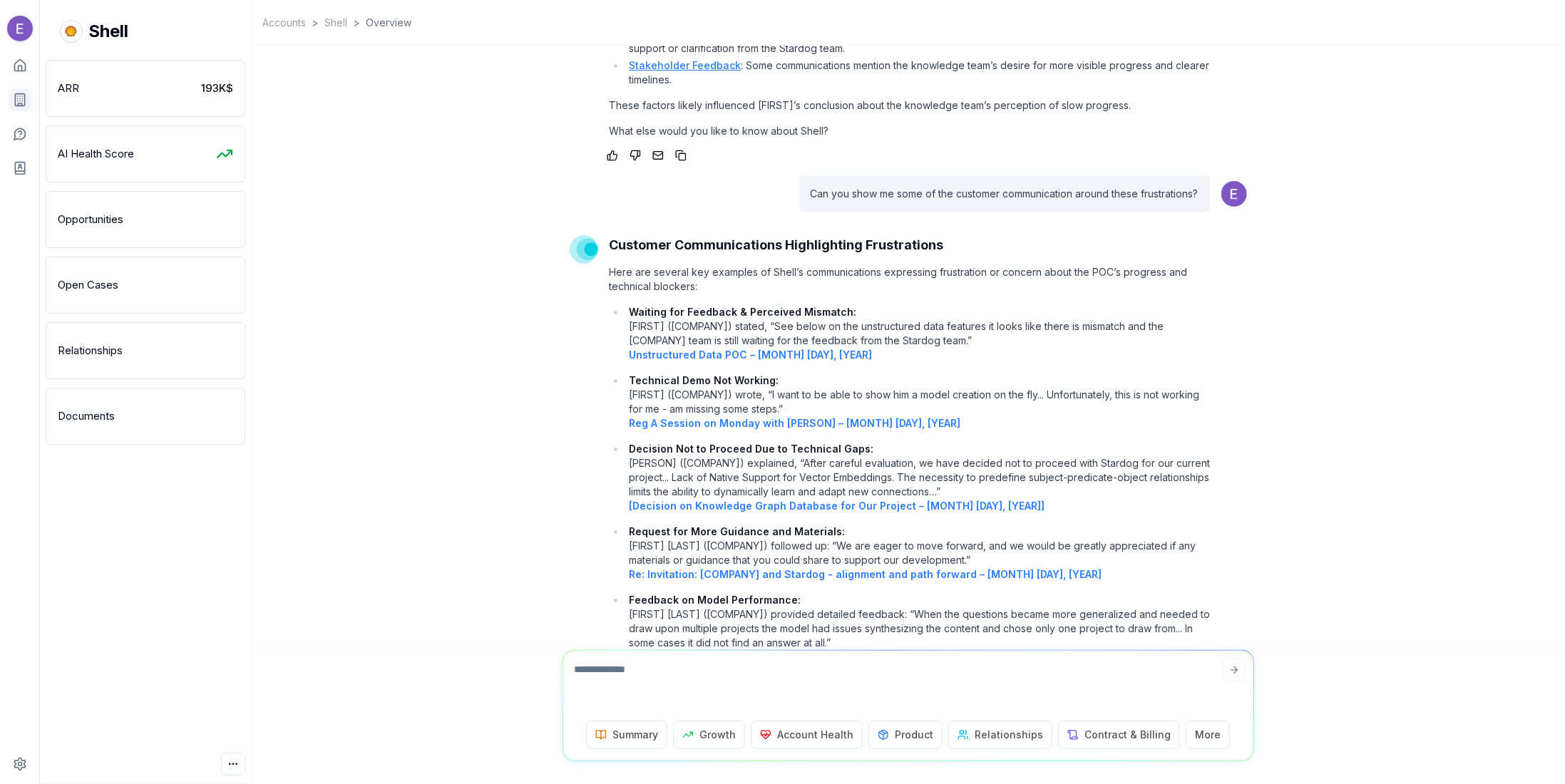 scroll, scrollTop: -150, scrollLeft: 0, axis: vertical 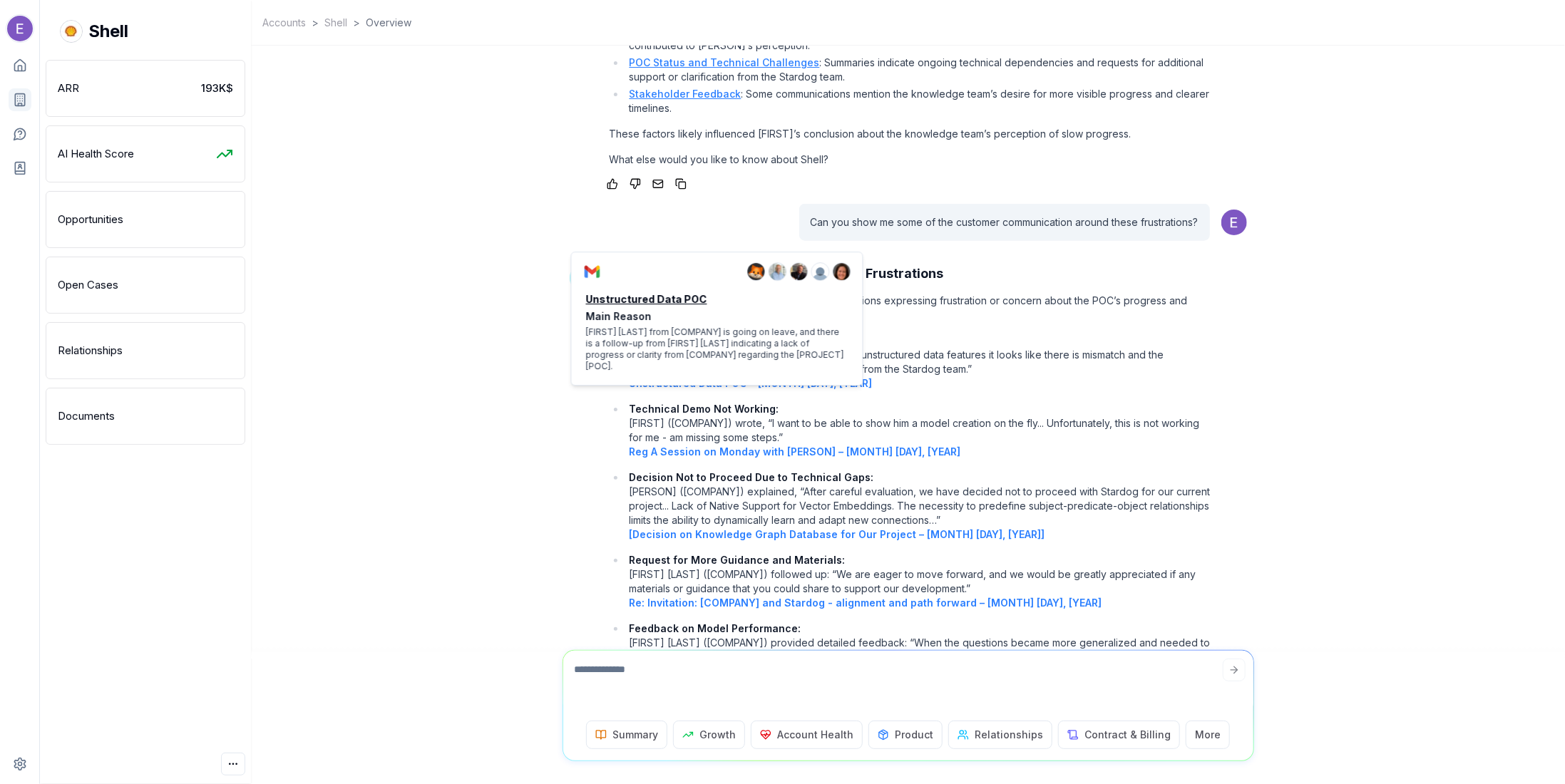 click on "Unstructured Data POC – [MONTH] [DAY], [YEAR]" at bounding box center [750, 383] 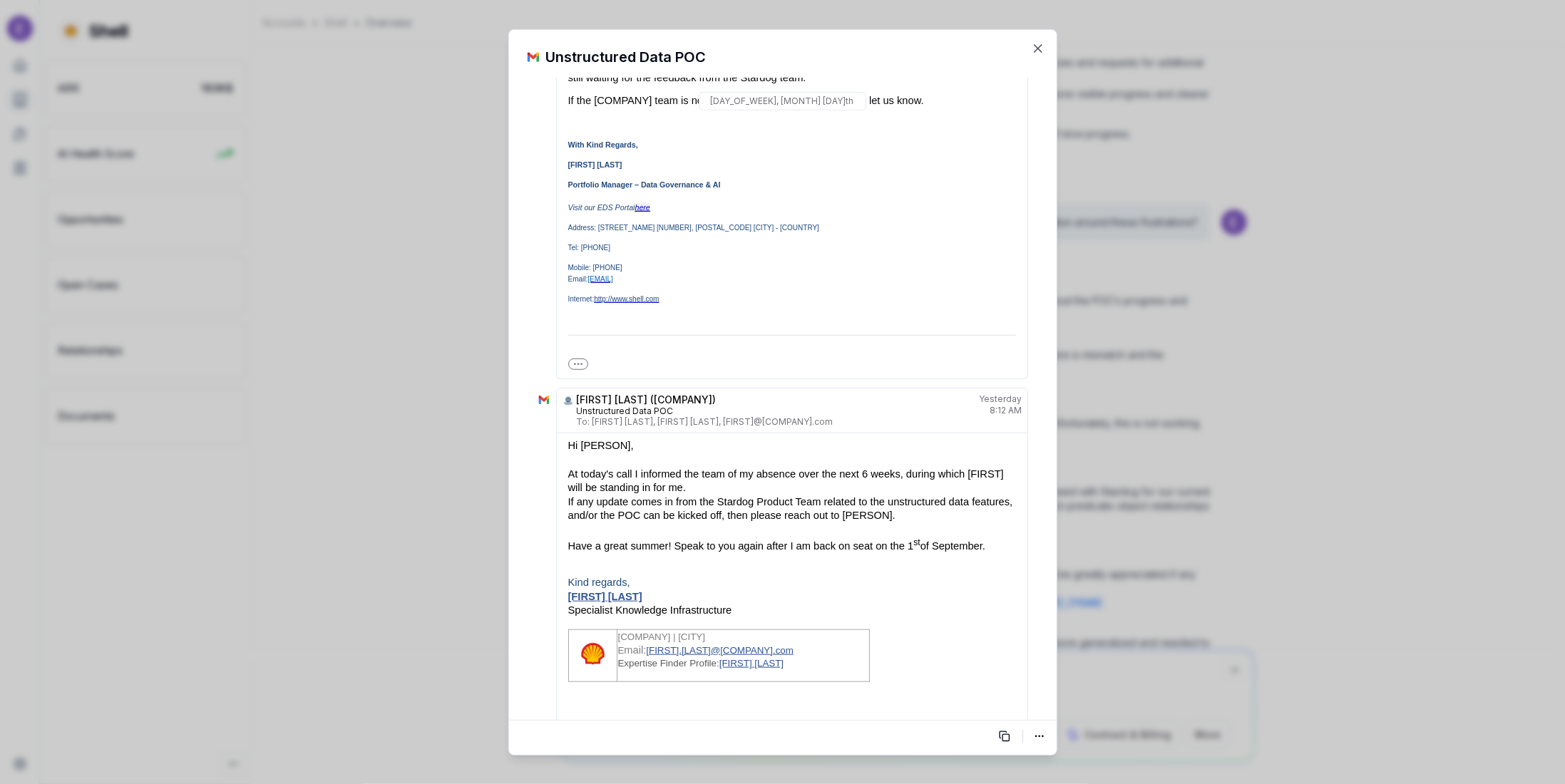 scroll, scrollTop: 591, scrollLeft: 0, axis: vertical 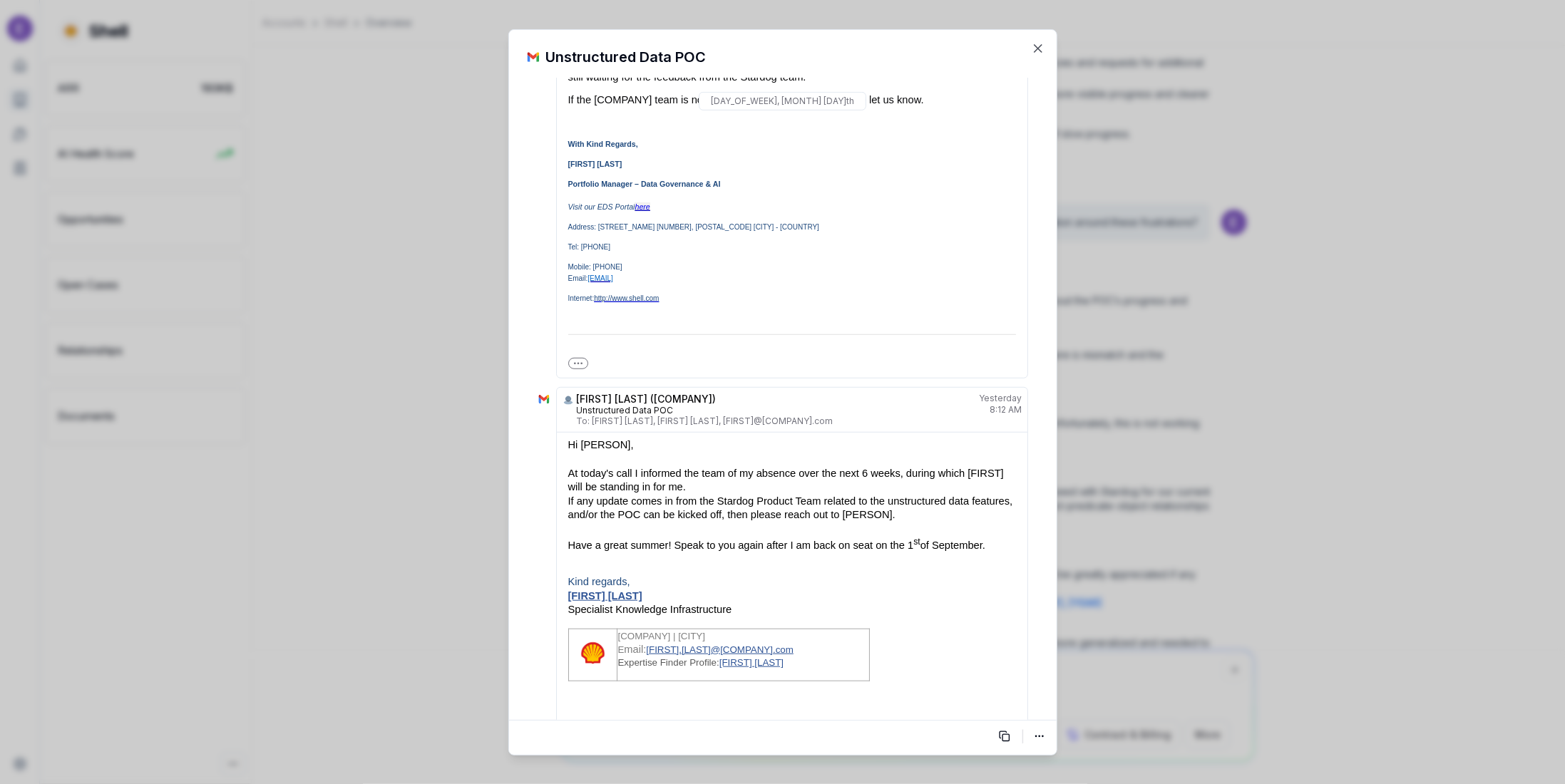 click 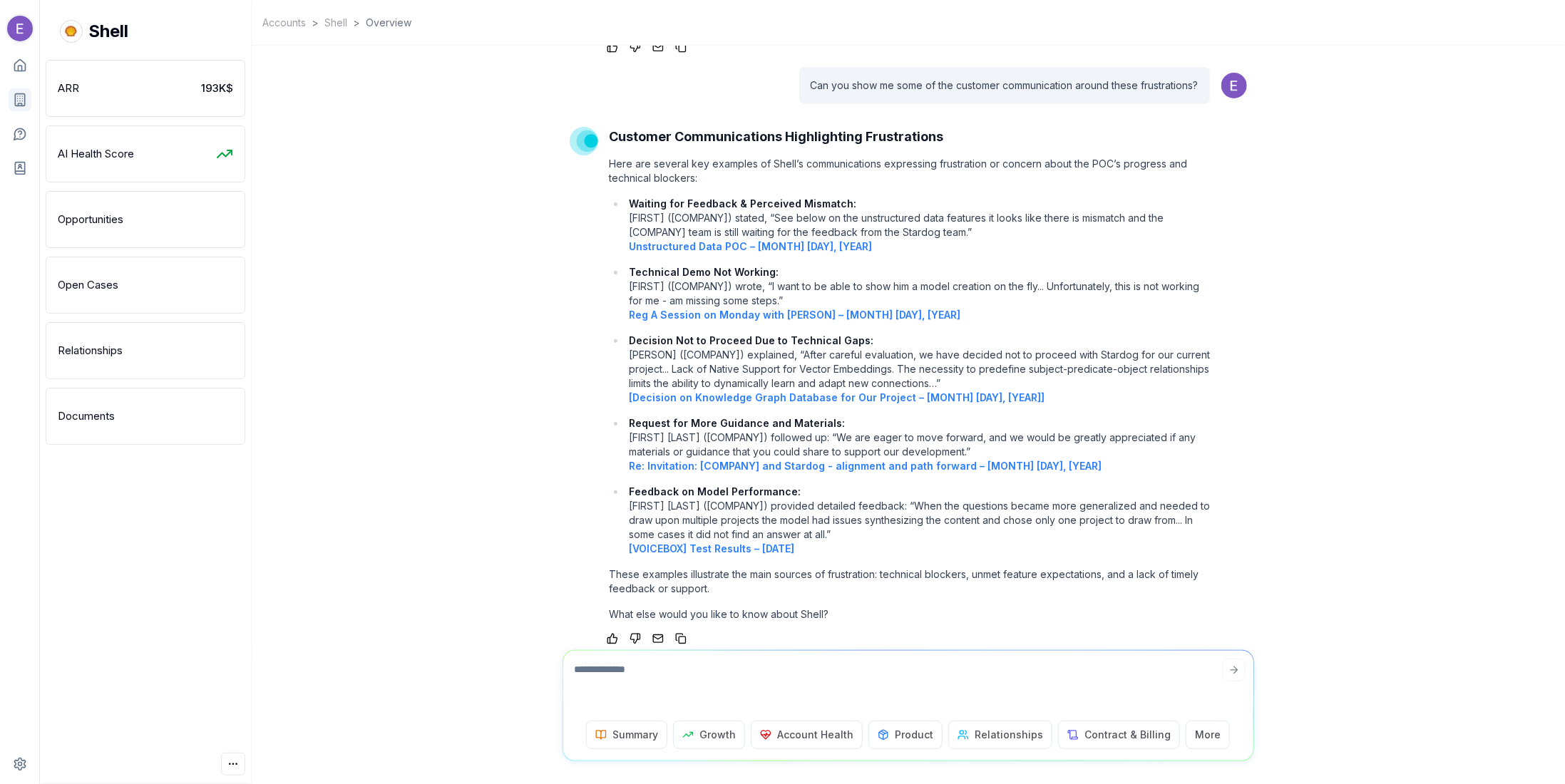 scroll, scrollTop: -8, scrollLeft: 0, axis: vertical 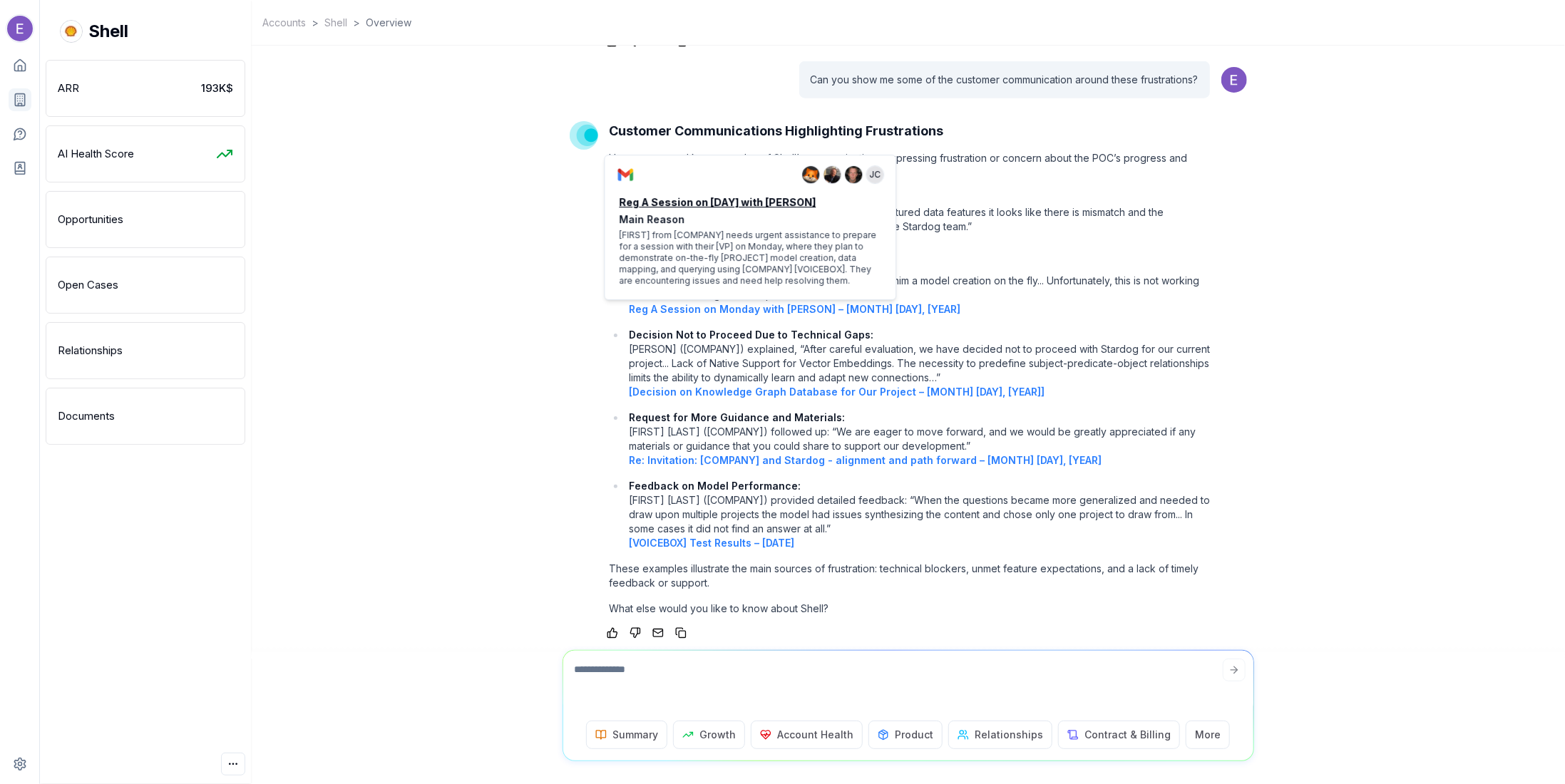click on "Reg A Session on Monday with [PERSON] – [MONTH] [DAY], [YEAR]" at bounding box center (794, 309) 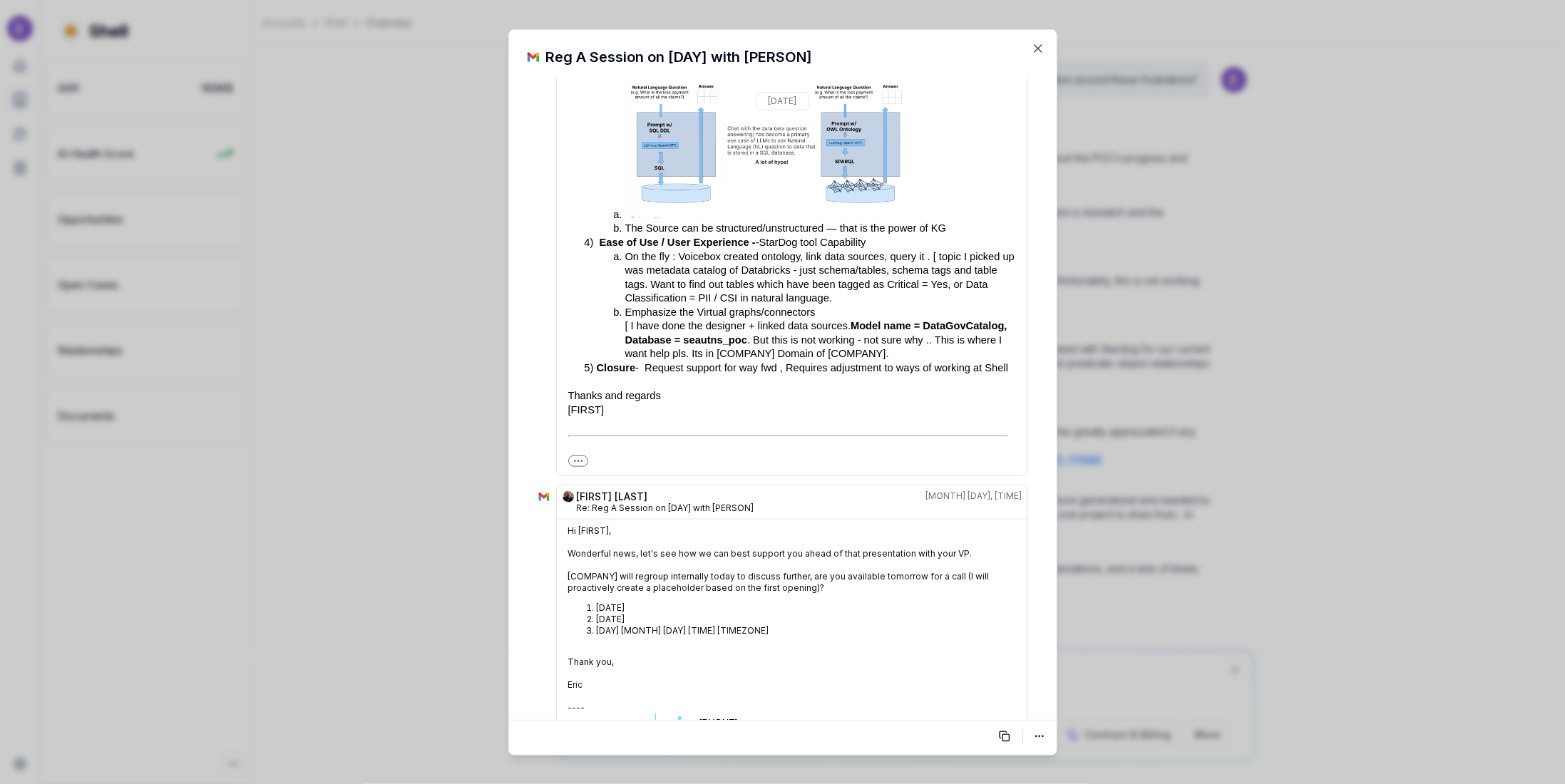 scroll, scrollTop: 927, scrollLeft: 0, axis: vertical 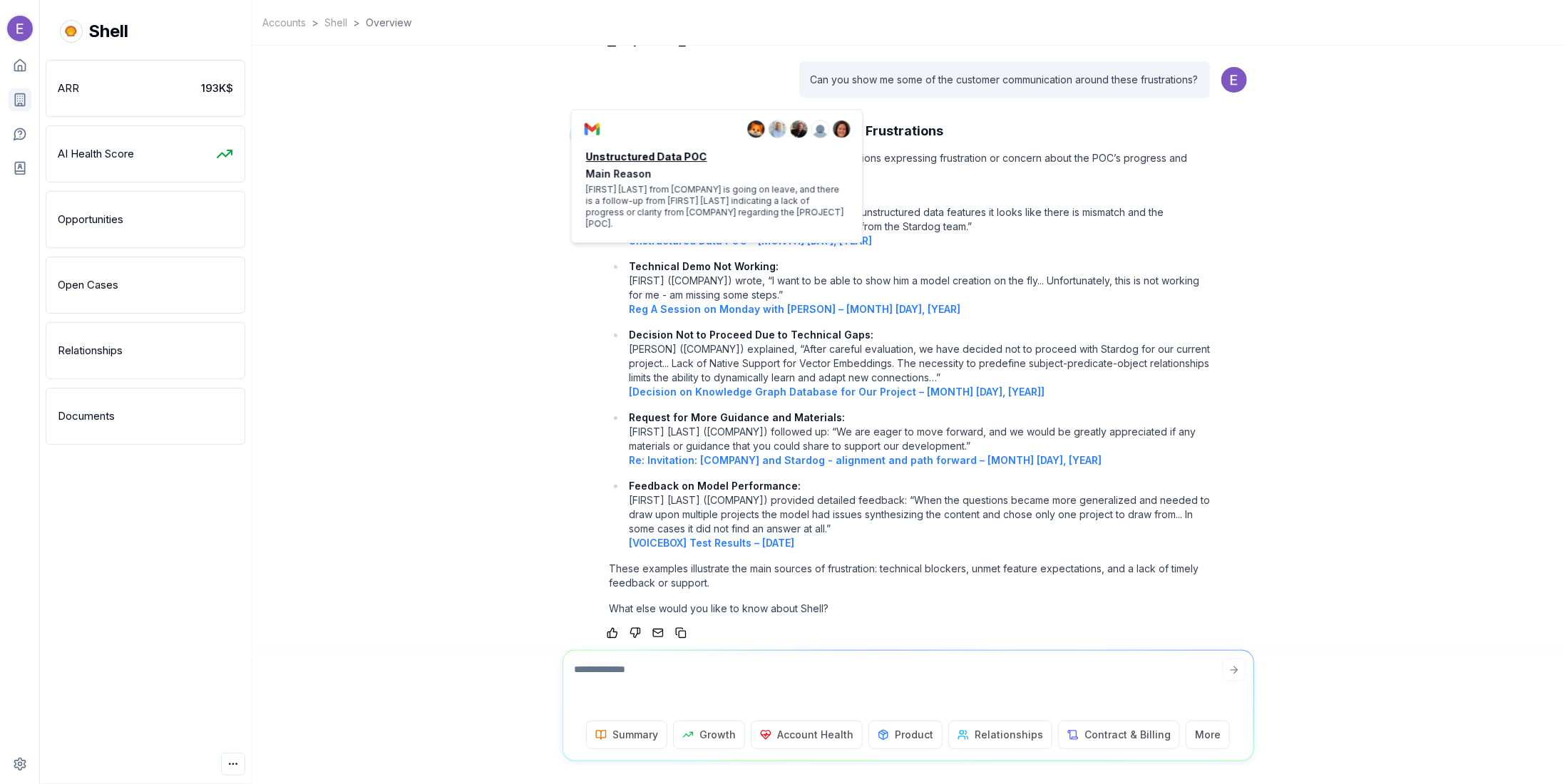 click on "Unstructured Data POC – [MONTH] [DAY], [YEAR]" at bounding box center (750, 240) 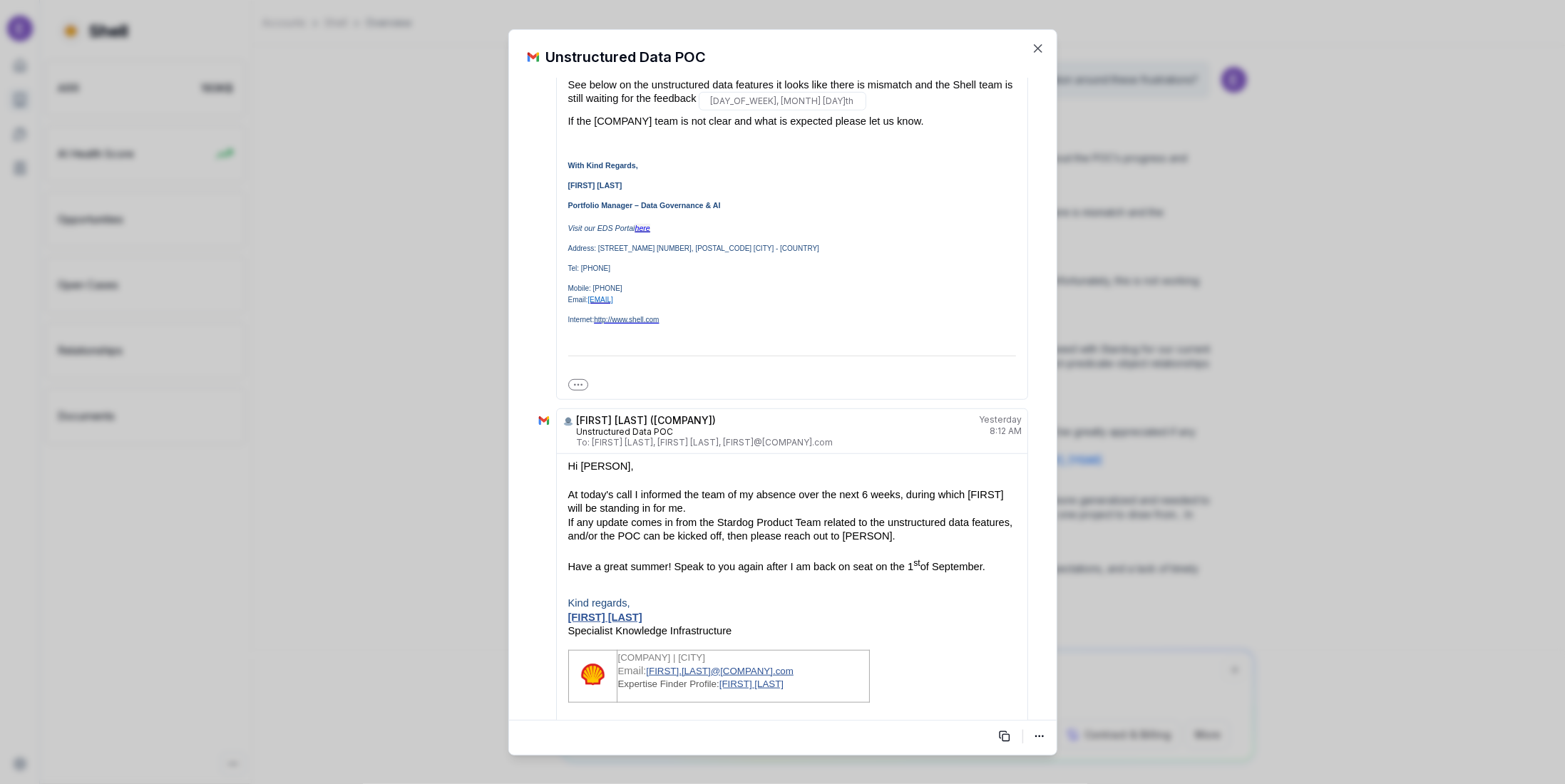 scroll, scrollTop: 570, scrollLeft: 0, axis: vertical 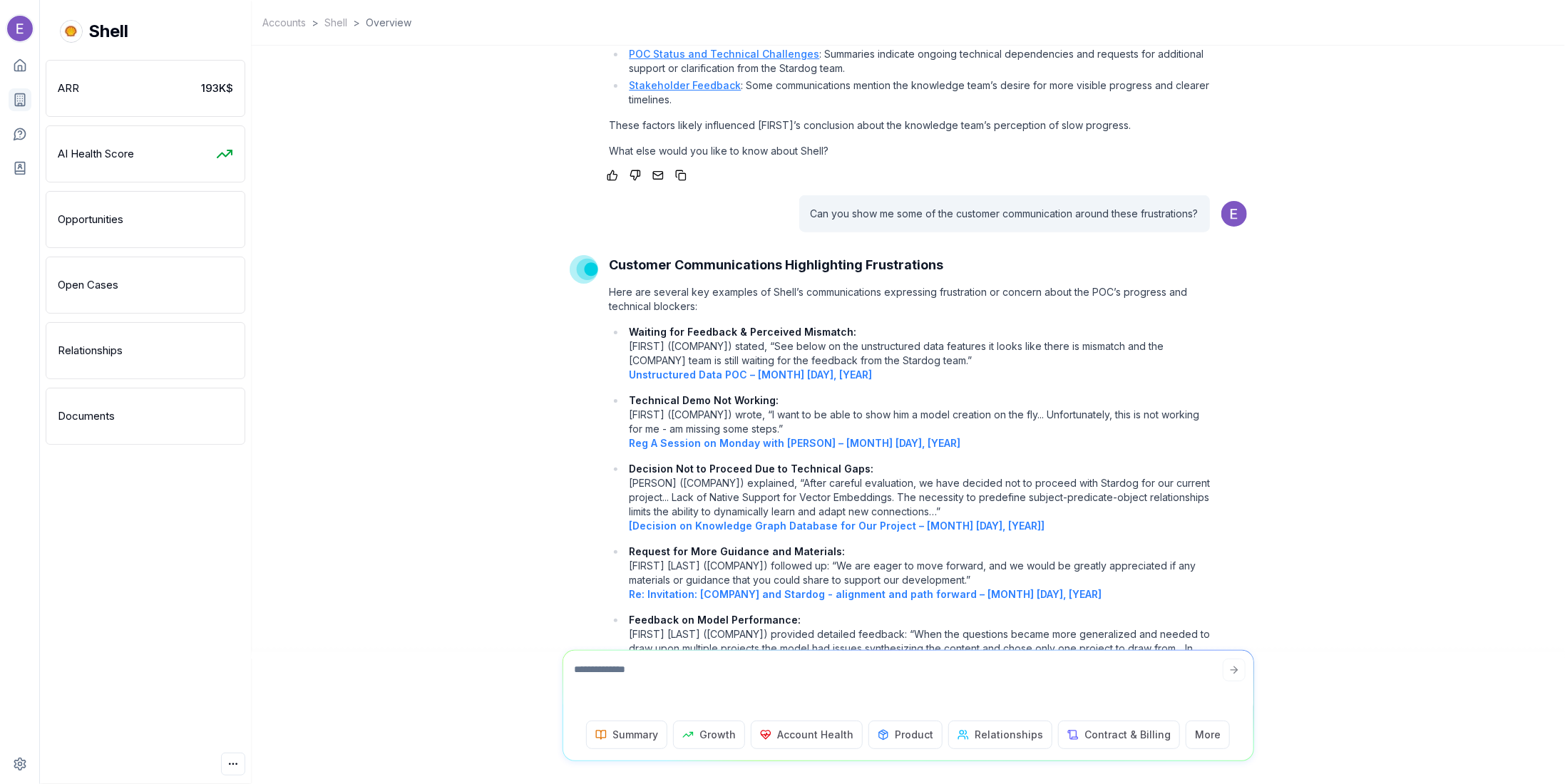 click at bounding box center (908, 683) 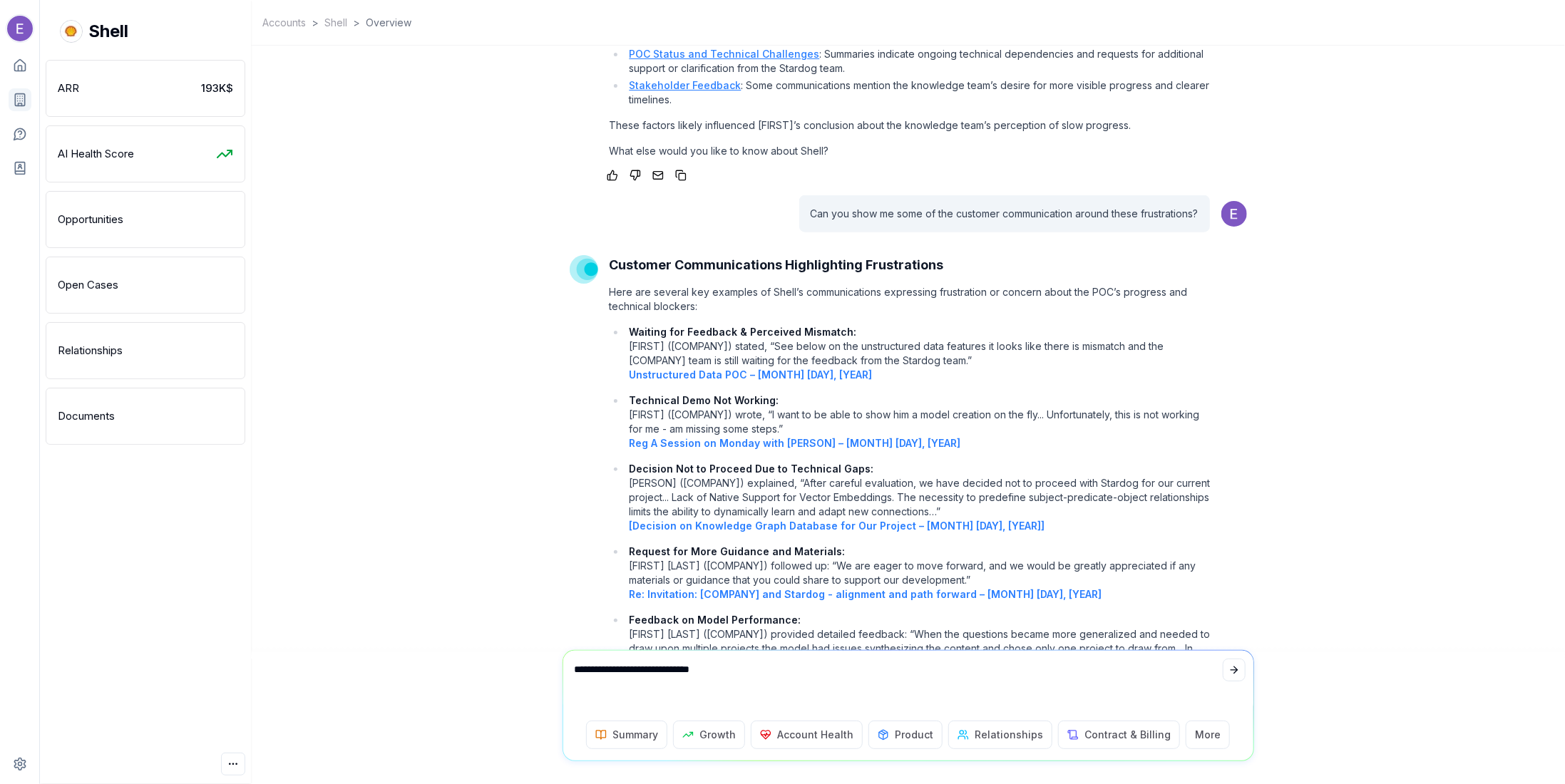 type on "**********" 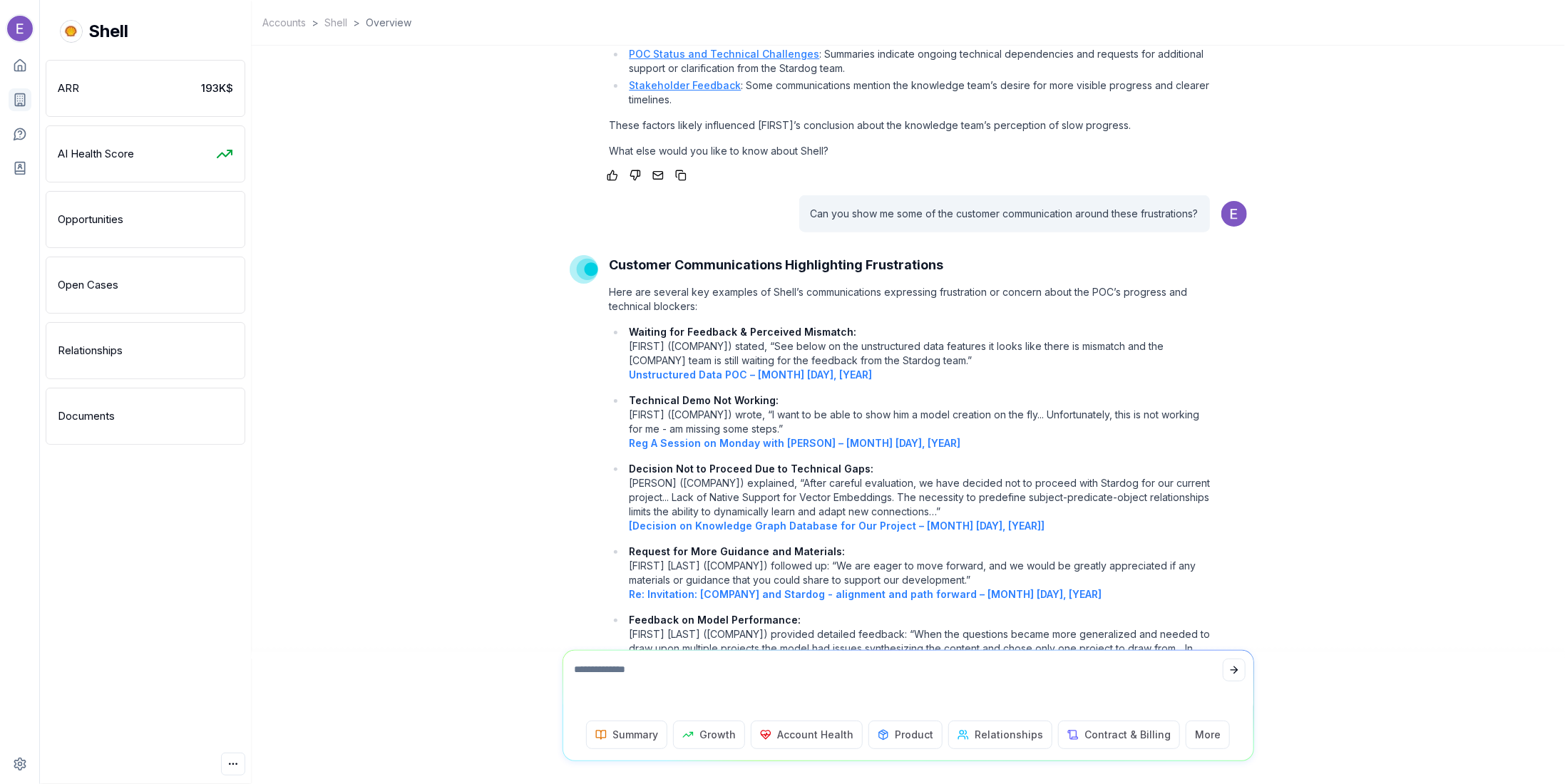 scroll, scrollTop: 0, scrollLeft: 0, axis: both 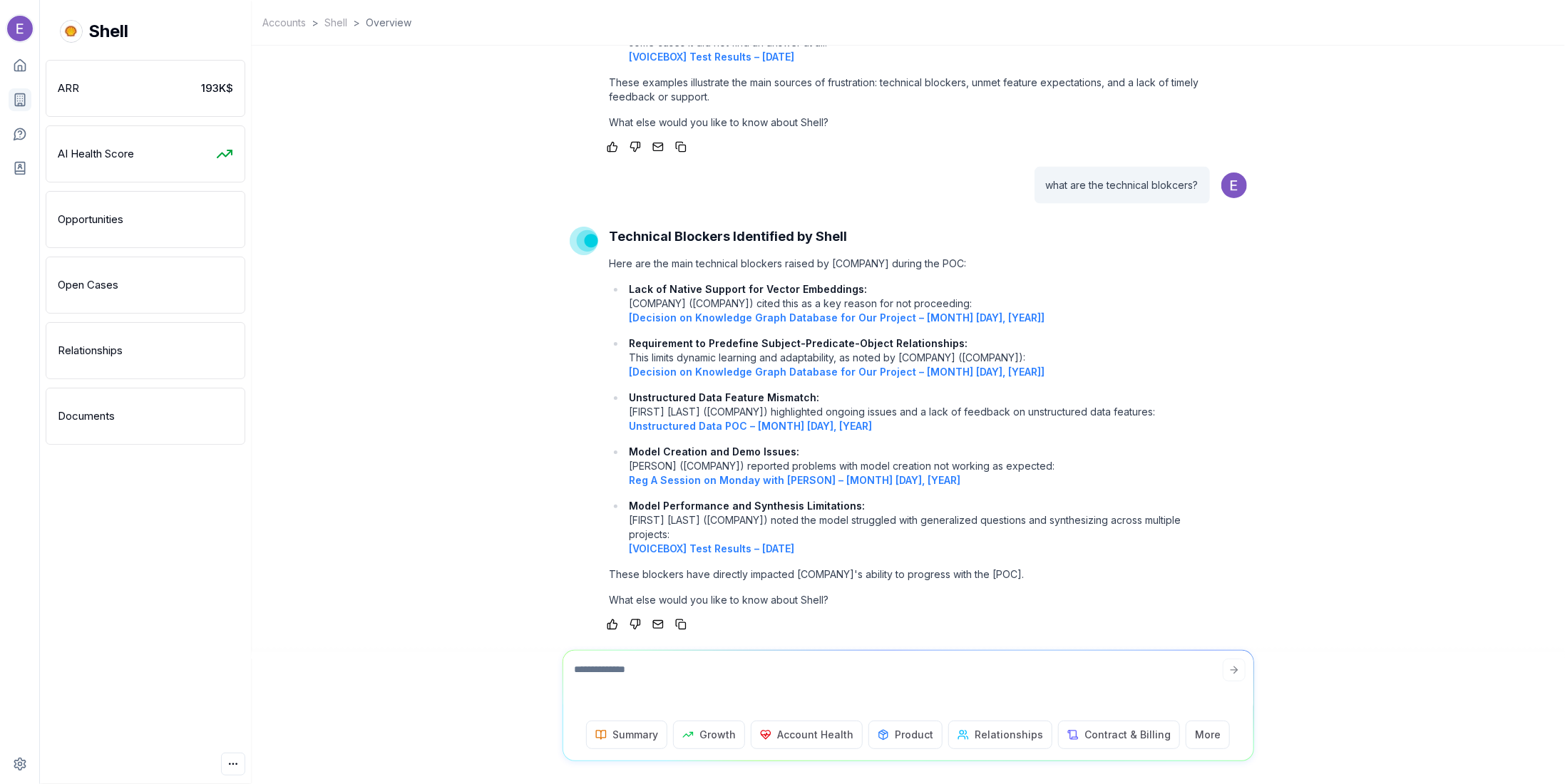 click on "What else would you like to know about?
I reviewed Shell's recent communications for a direct quote from Roel stating:
Decision on Knowledge Graph Database for Our Project – [MONTH] [DAY], [YEAR]
Decision on Knowledge Graph Database for Our Project – [MONTH] [DAY], [YEAR]
Unstructured Data POC – [MONTH] [DAY], [YEAR]
Reg A Session on Monday with Mike – [MONTH] [DAY], [YEAR]
Voicebox Test Results – [MONTH] [DAY], [YEAR]" at bounding box center (908, 352) 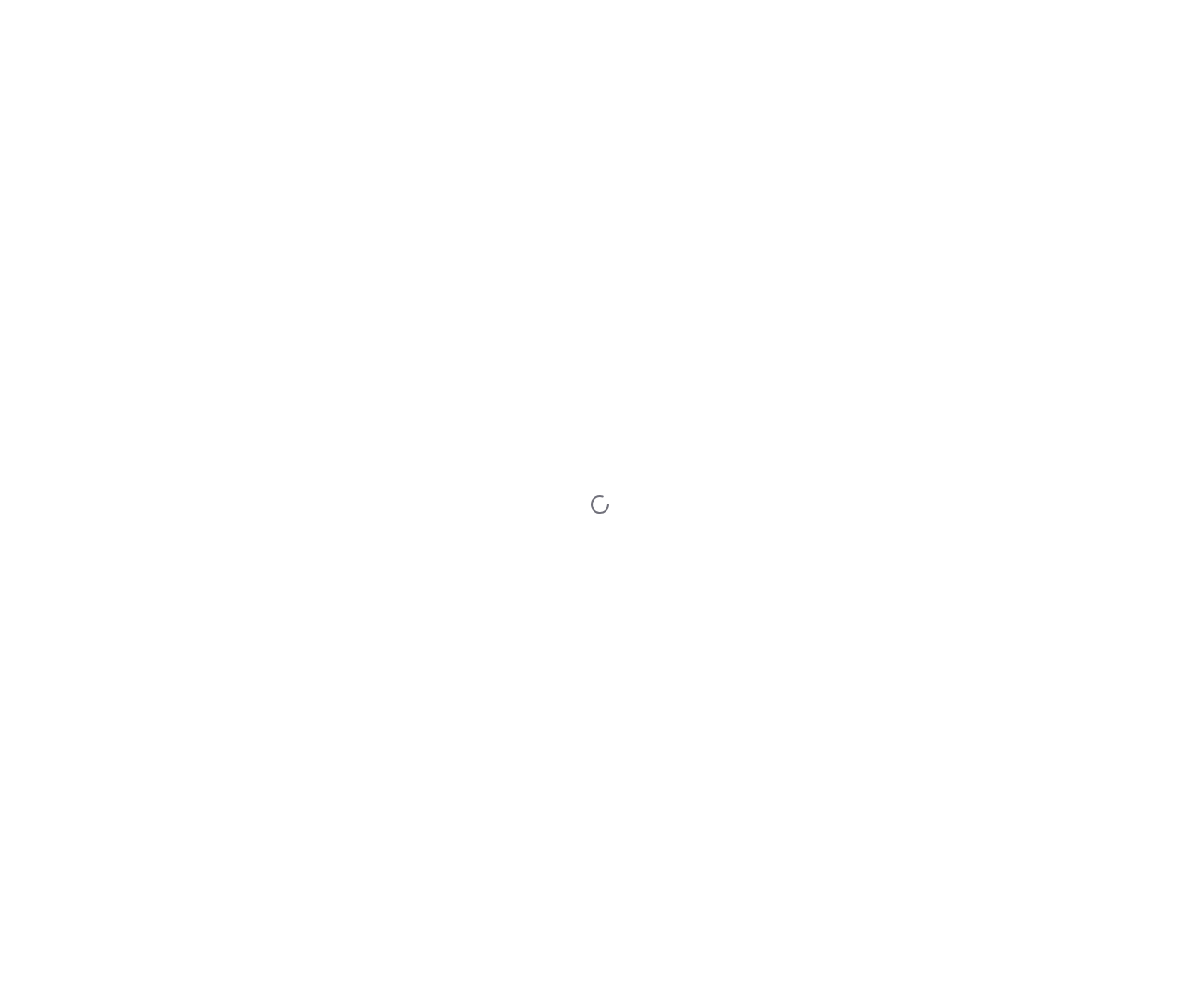scroll, scrollTop: 0, scrollLeft: 0, axis: both 